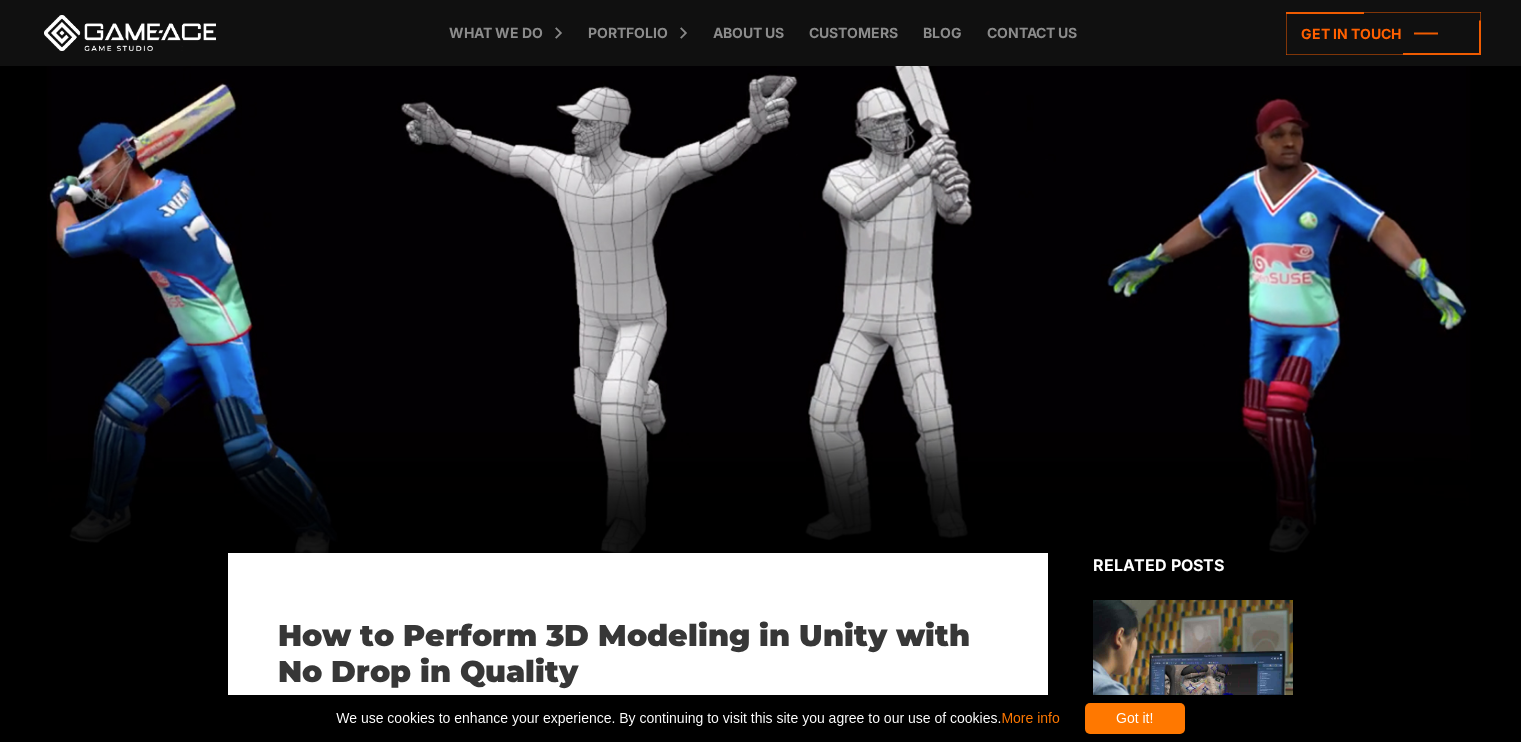 scroll, scrollTop: 400, scrollLeft: 0, axis: vertical 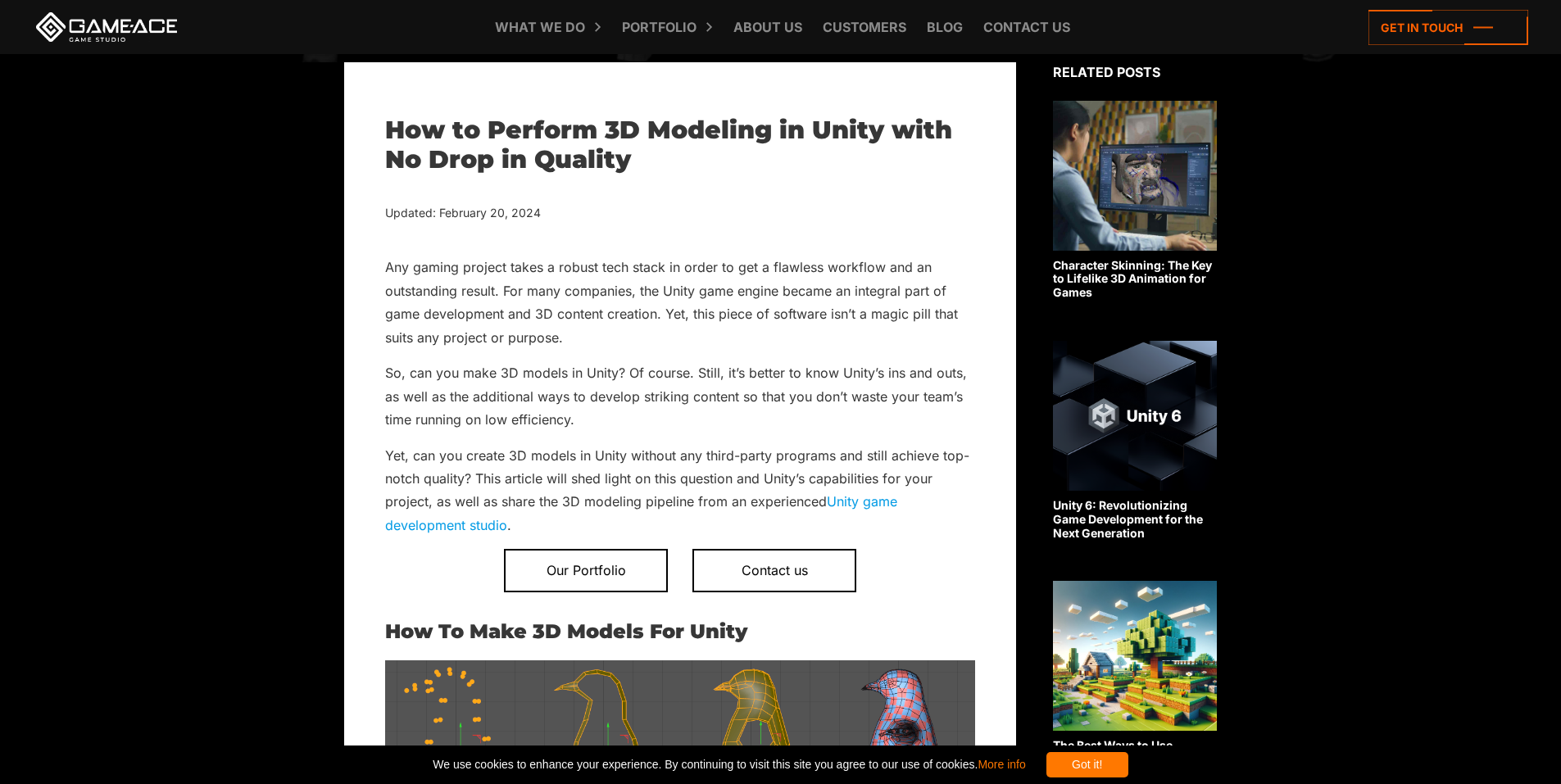 drag, startPoint x: 453, startPoint y: 132, endPoint x: 850, endPoint y: 184, distance: 400.39106 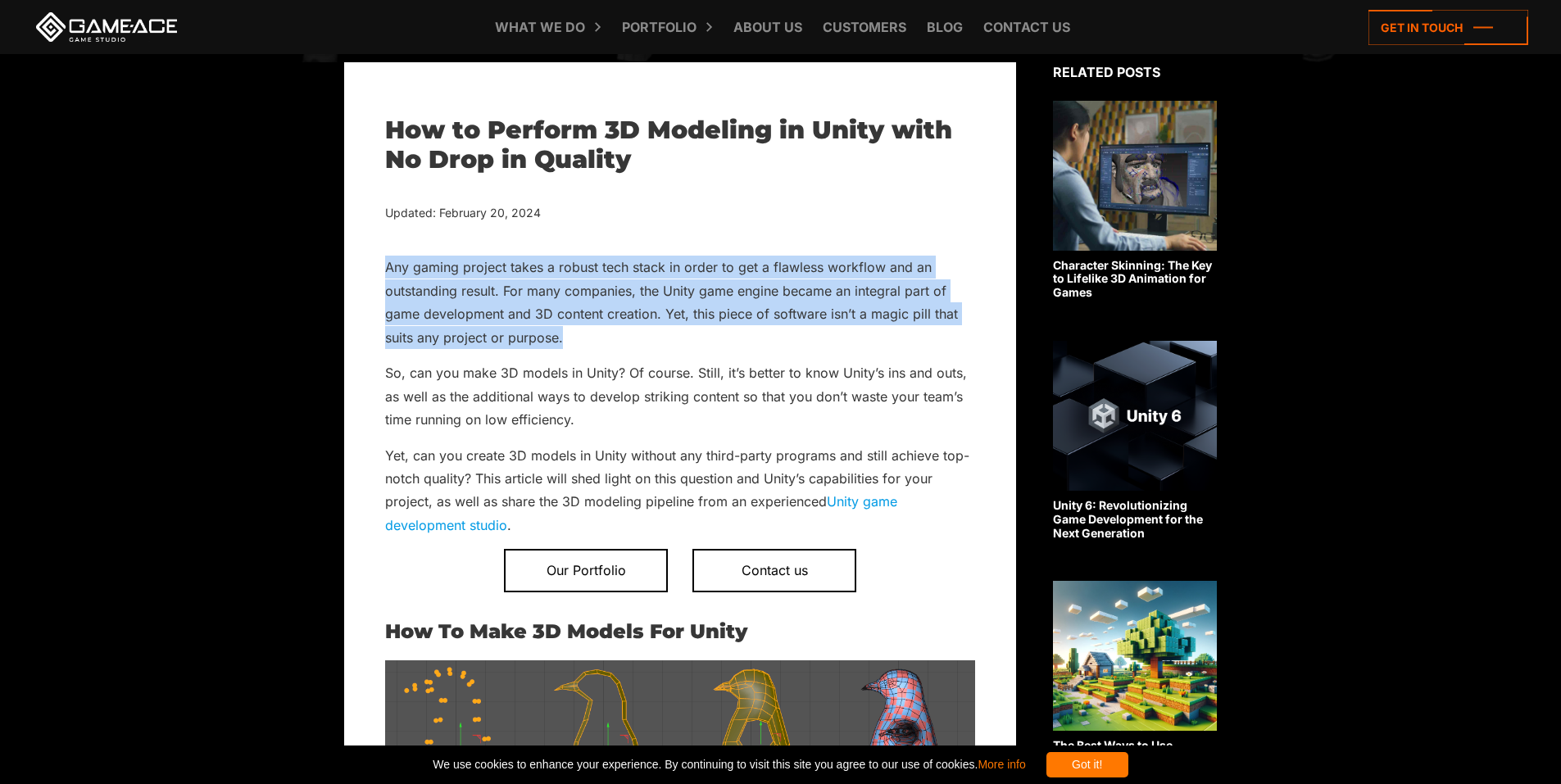 drag, startPoint x: 393, startPoint y: 268, endPoint x: 615, endPoint y: 336, distance: 232.18096 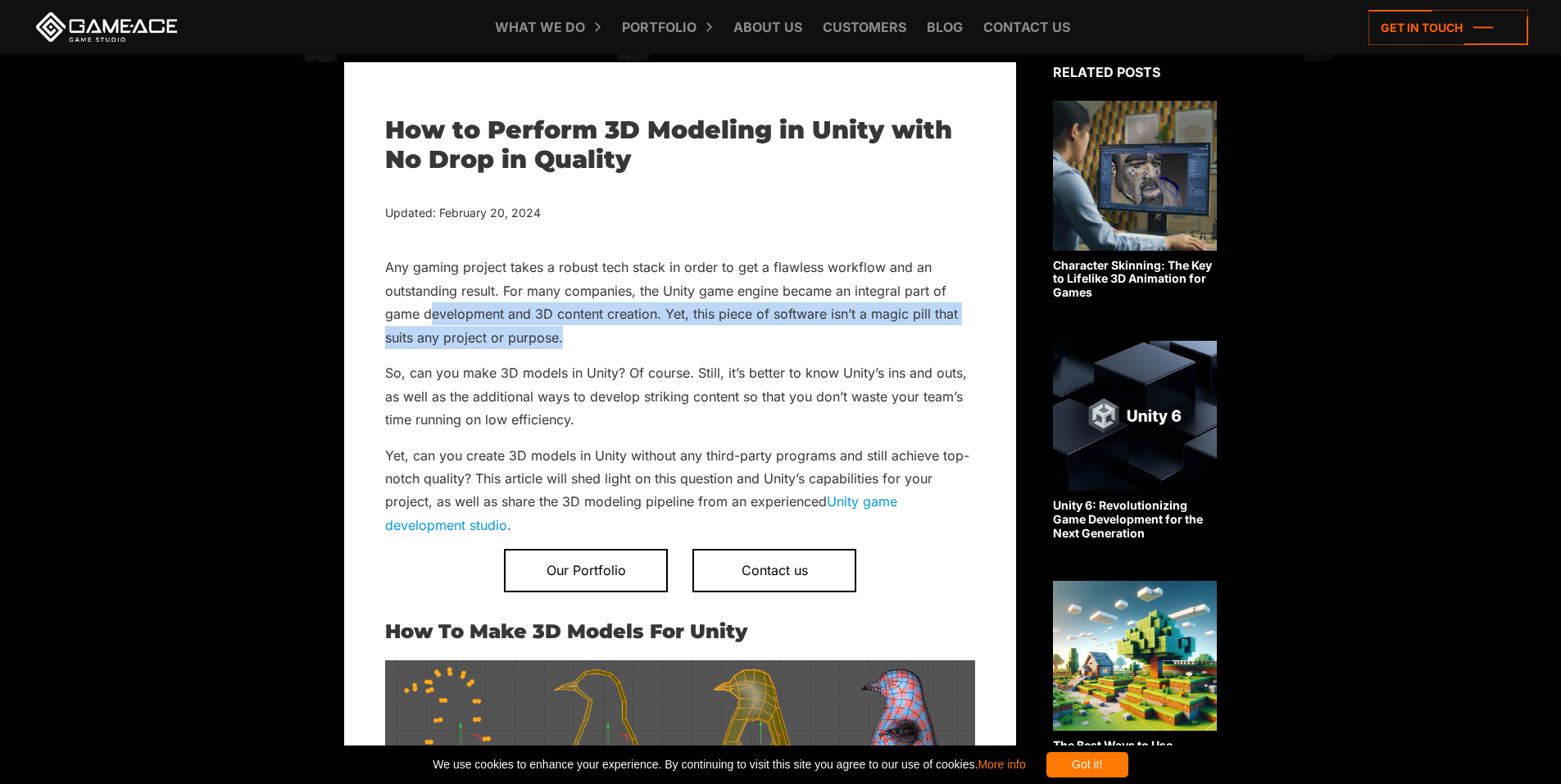 drag, startPoint x: 432, startPoint y: 314, endPoint x: 620, endPoint y: 338, distance: 189.52572 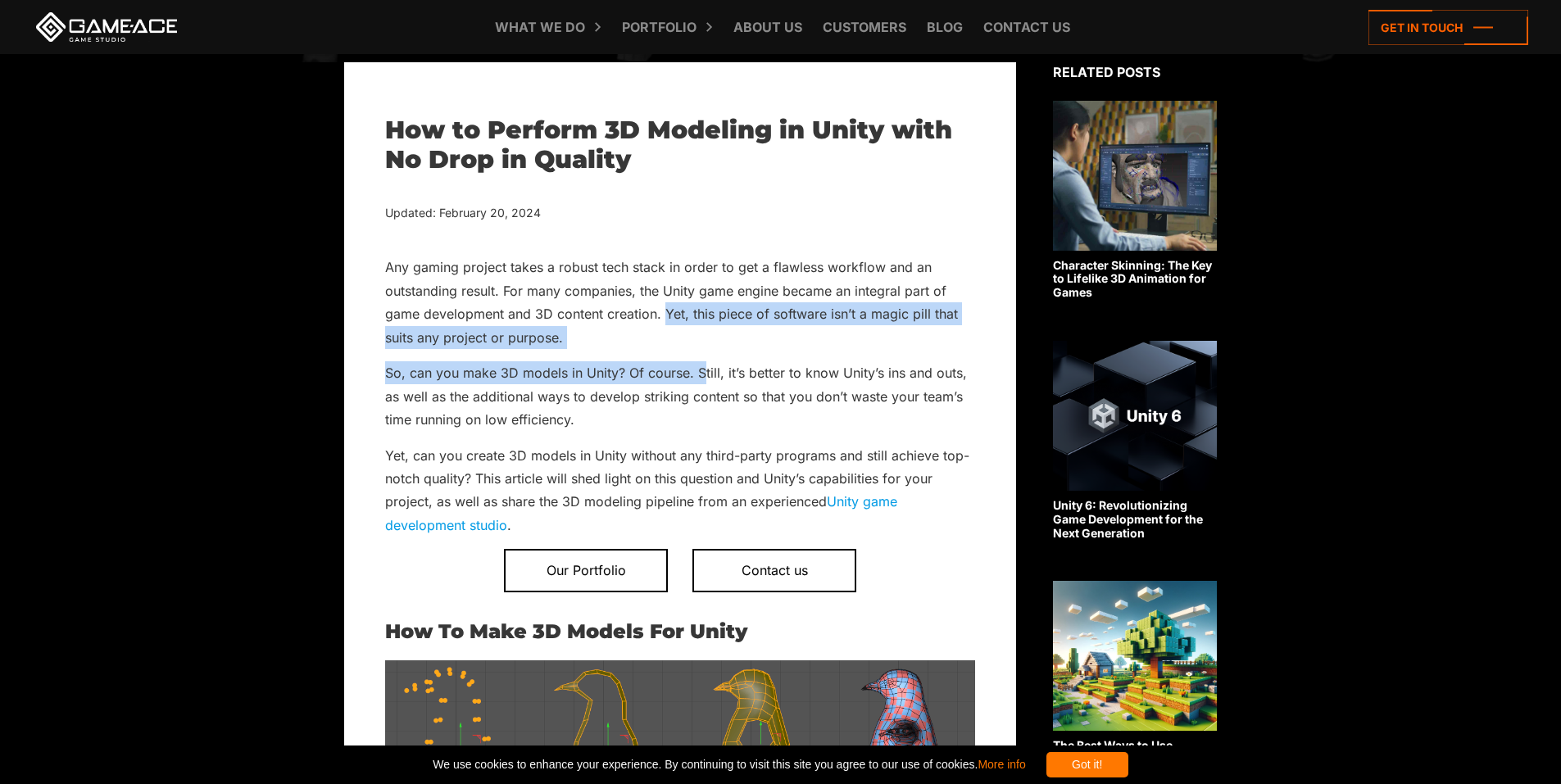 drag, startPoint x: 668, startPoint y: 316, endPoint x: 700, endPoint y: 350, distance: 46.69047 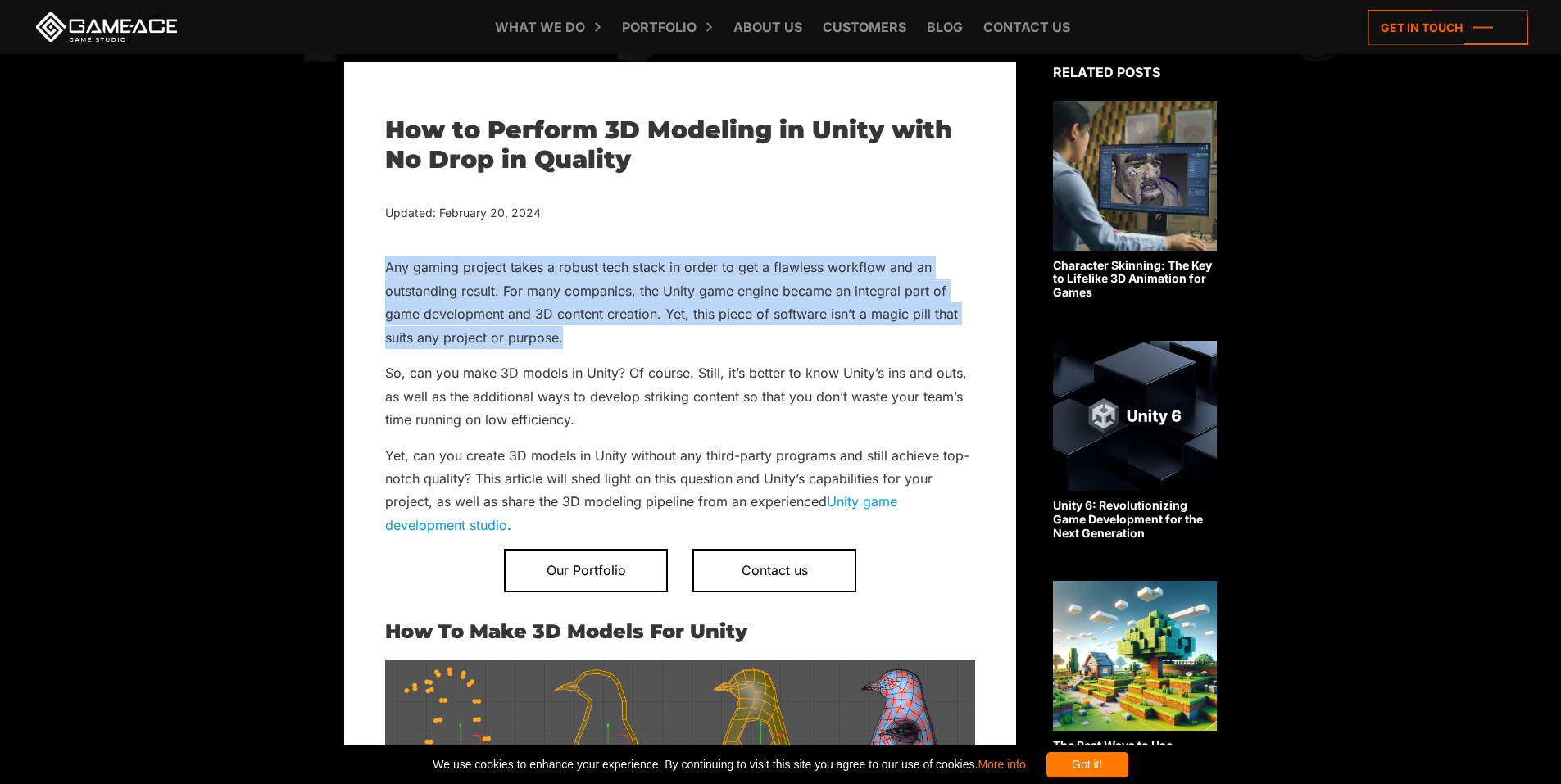 drag, startPoint x: 602, startPoint y: 341, endPoint x: 376, endPoint y: 274, distance: 235.7223 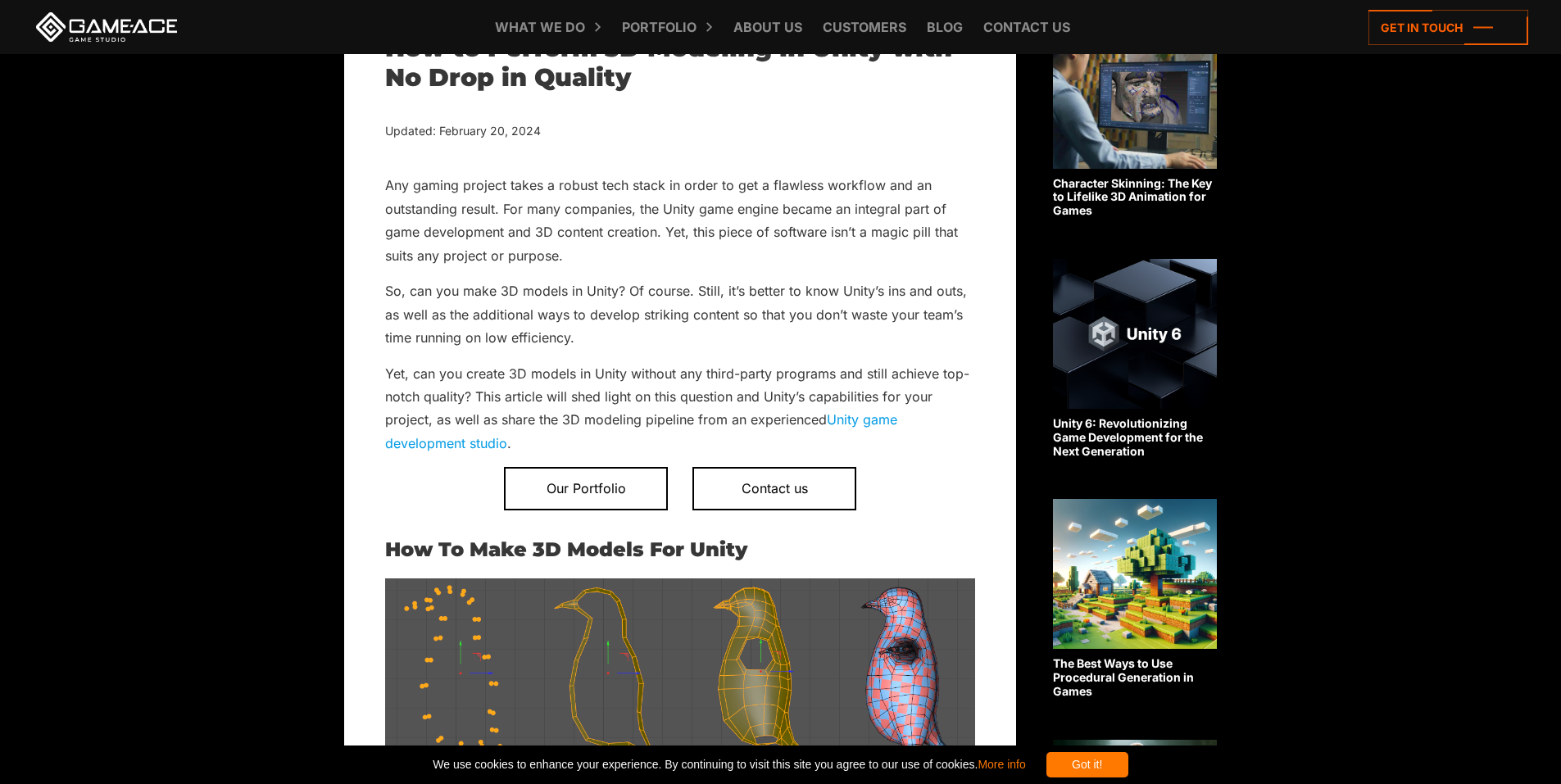 scroll, scrollTop: 655, scrollLeft: 0, axis: vertical 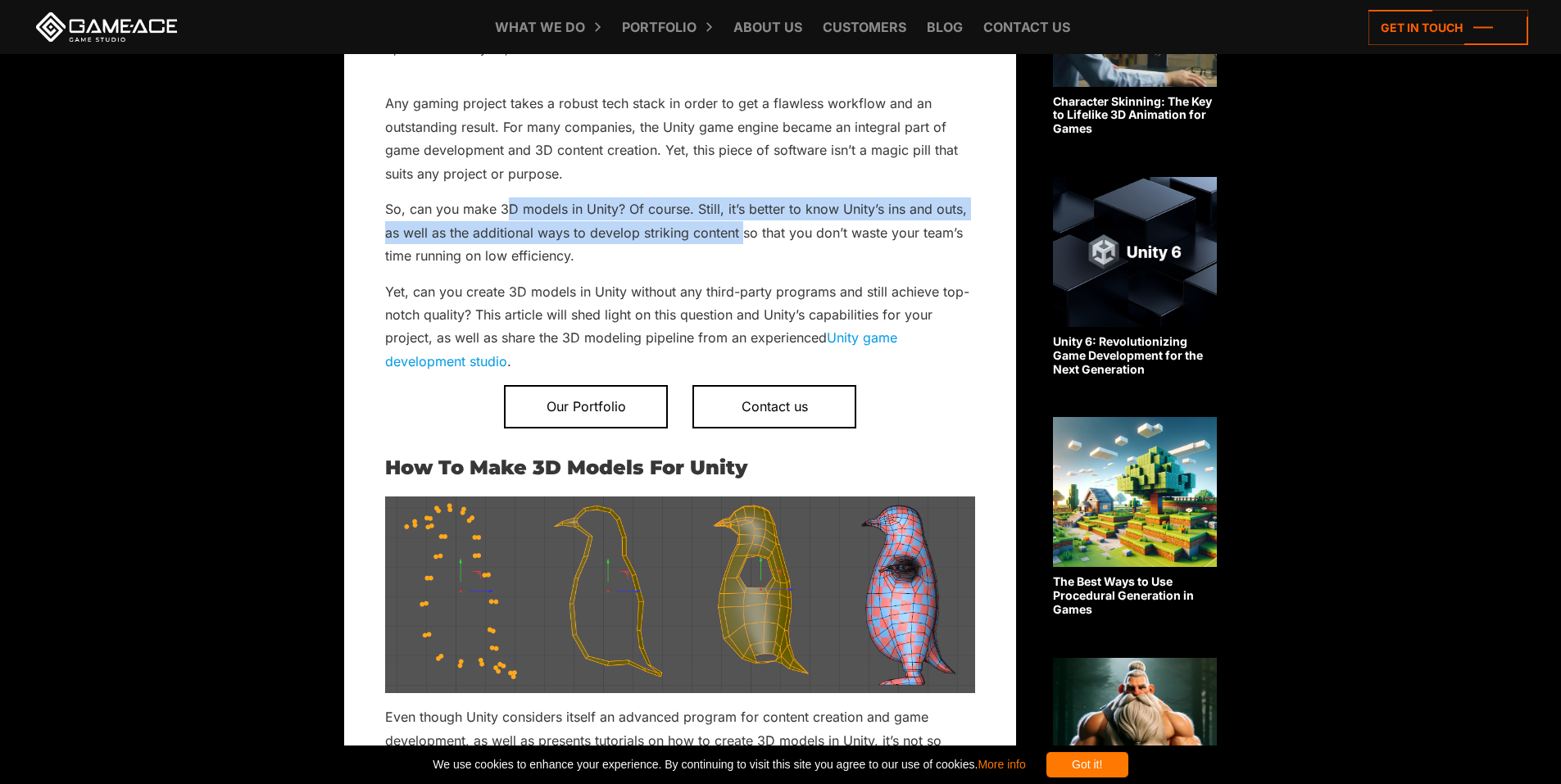 drag, startPoint x: 515, startPoint y: 213, endPoint x: 744, endPoint y: 224, distance: 229.264 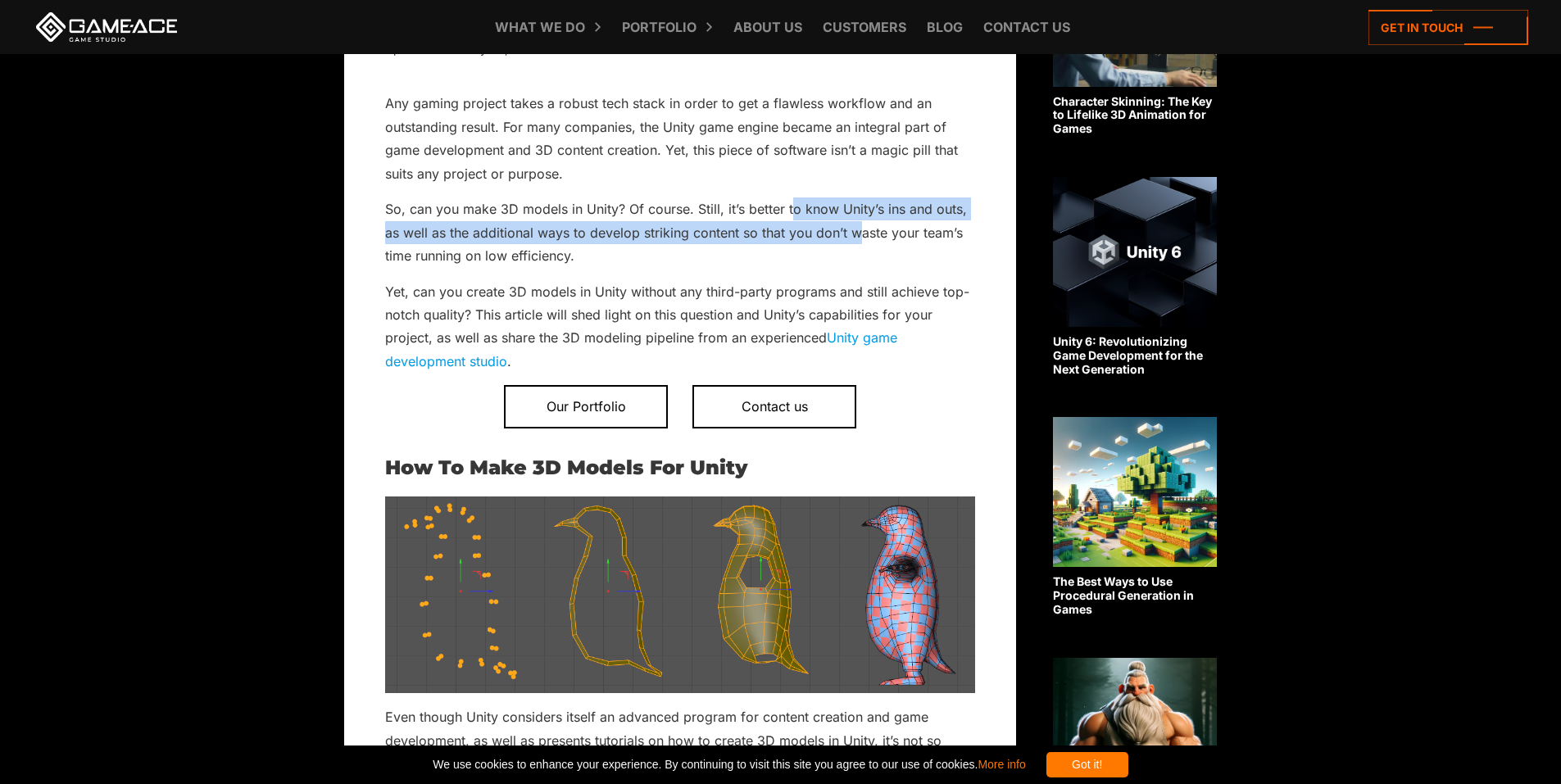 drag, startPoint x: 789, startPoint y: 210, endPoint x: 860, endPoint y: 243, distance: 78.29432 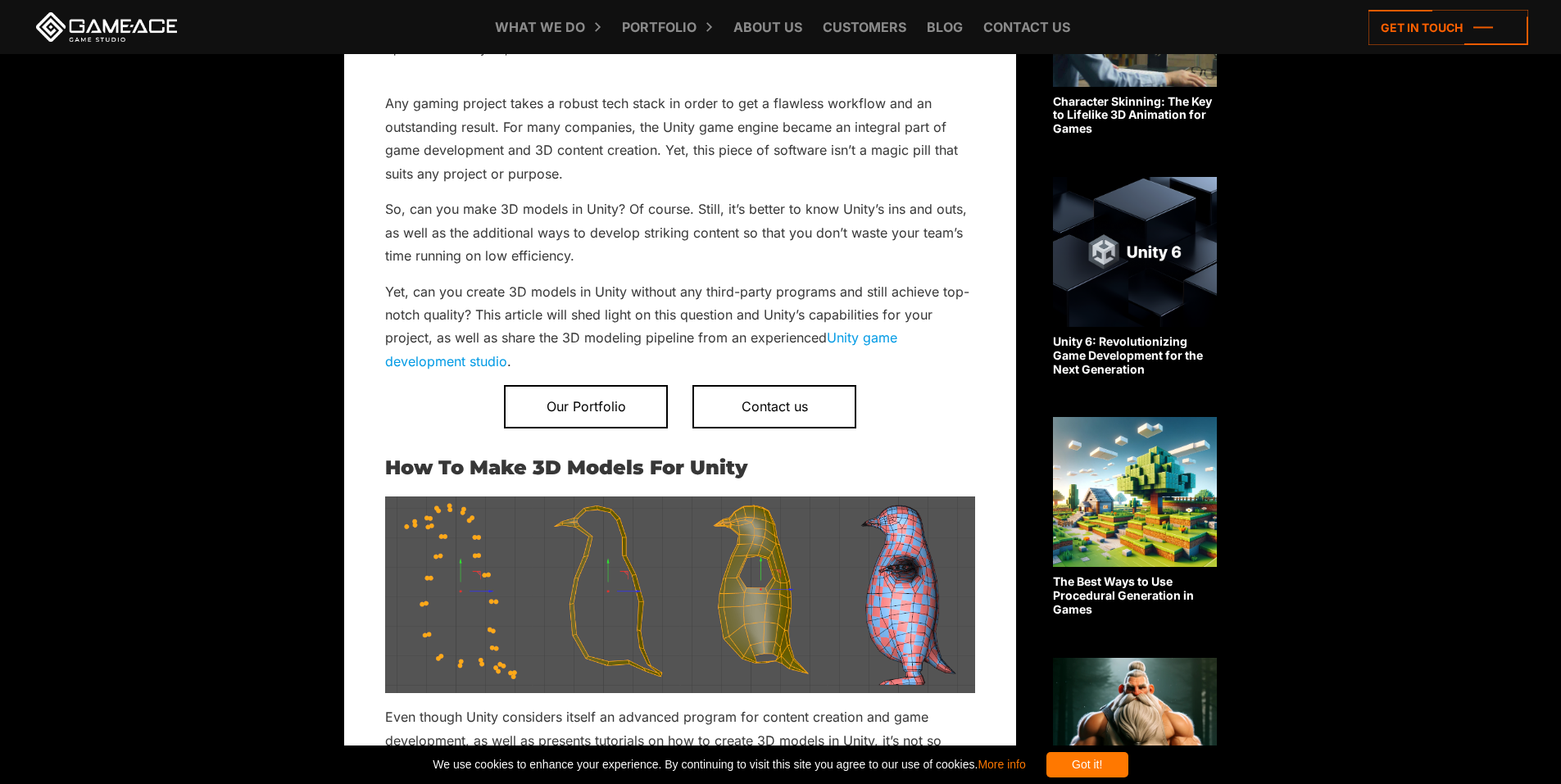 drag, startPoint x: 721, startPoint y: 250, endPoint x: 683, endPoint y: 241, distance: 39.051248 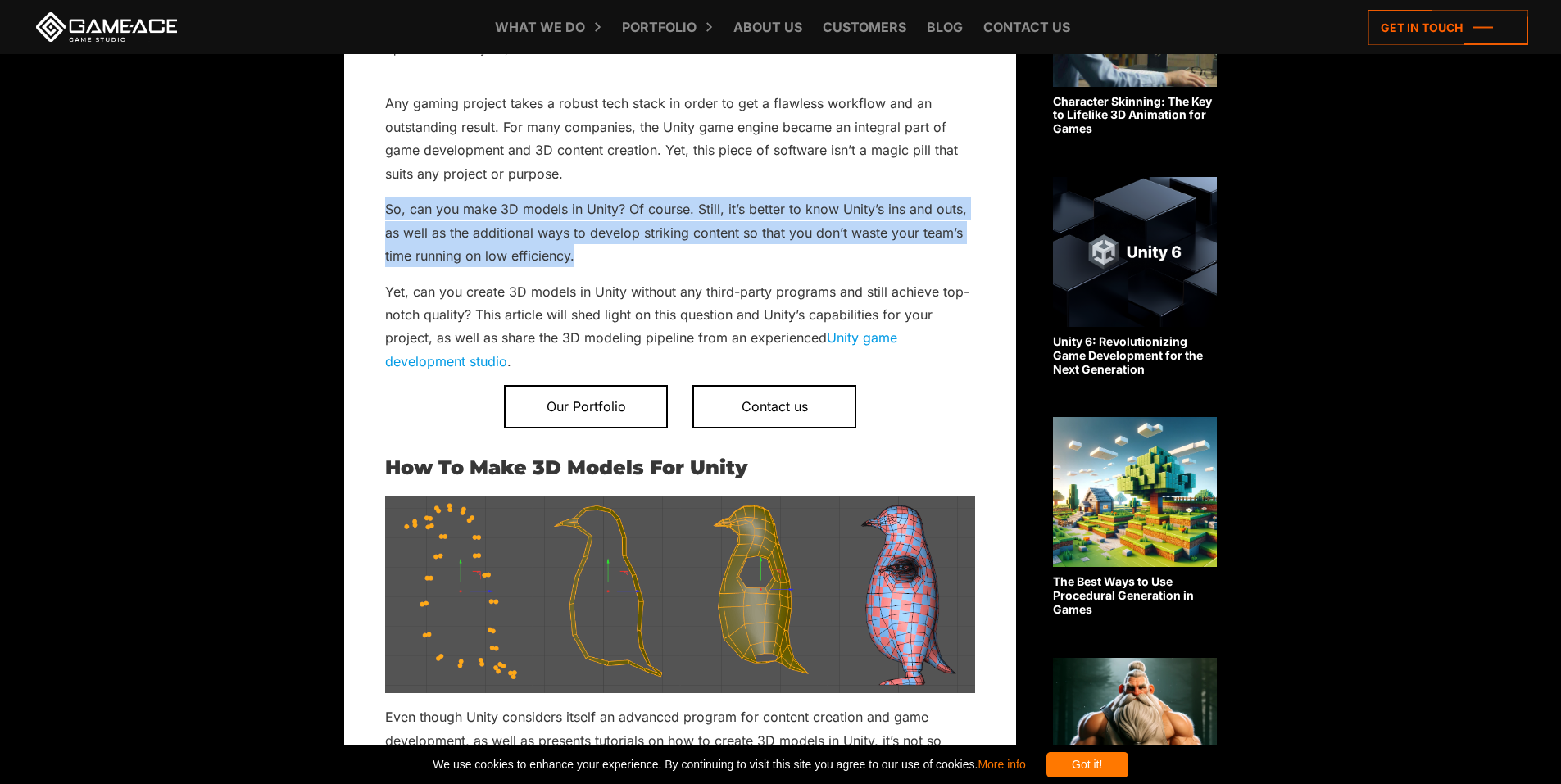 drag, startPoint x: 584, startPoint y: 252, endPoint x: 373, endPoint y: 202, distance: 216.84326 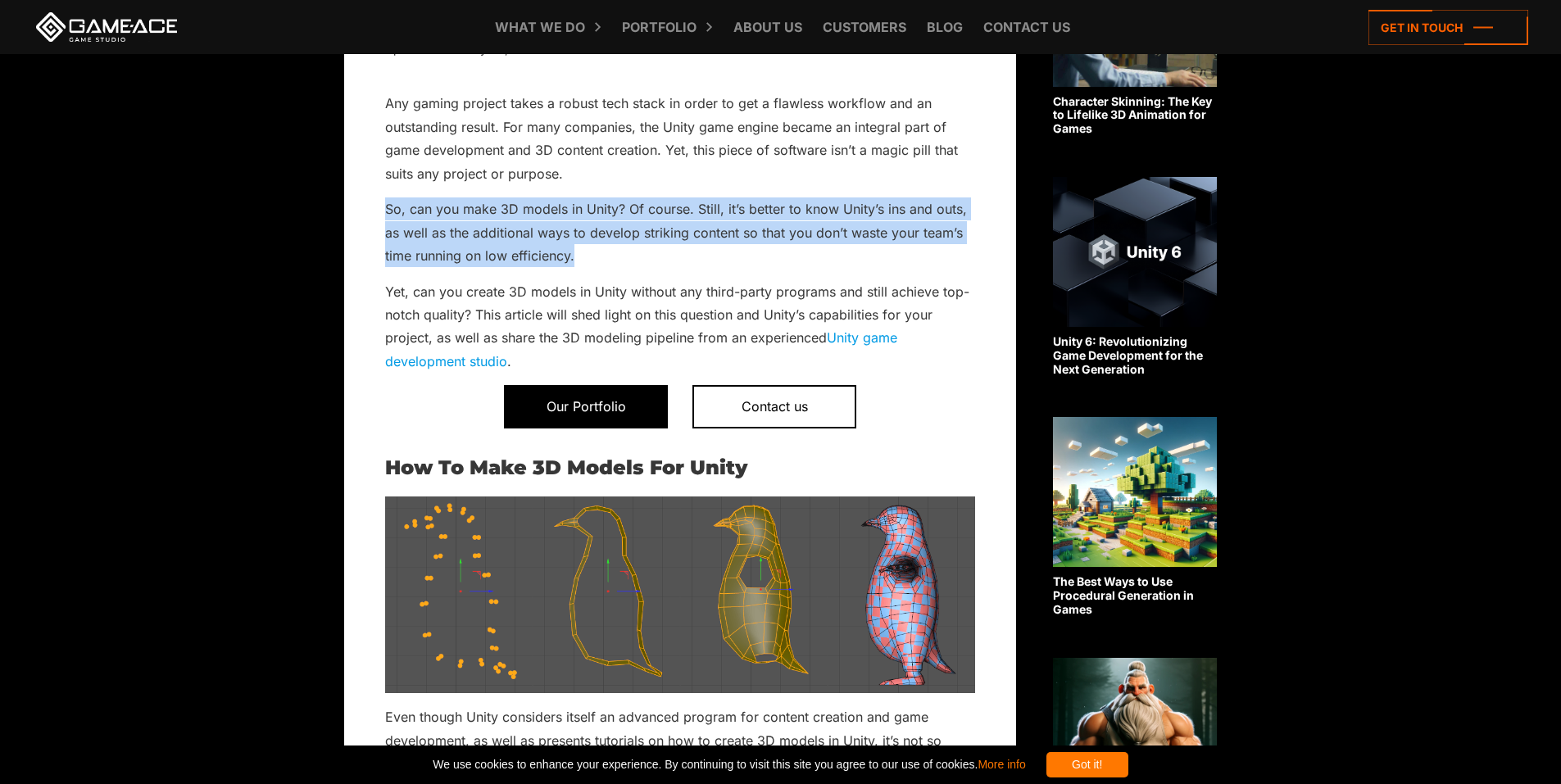 scroll, scrollTop: 737, scrollLeft: 0, axis: vertical 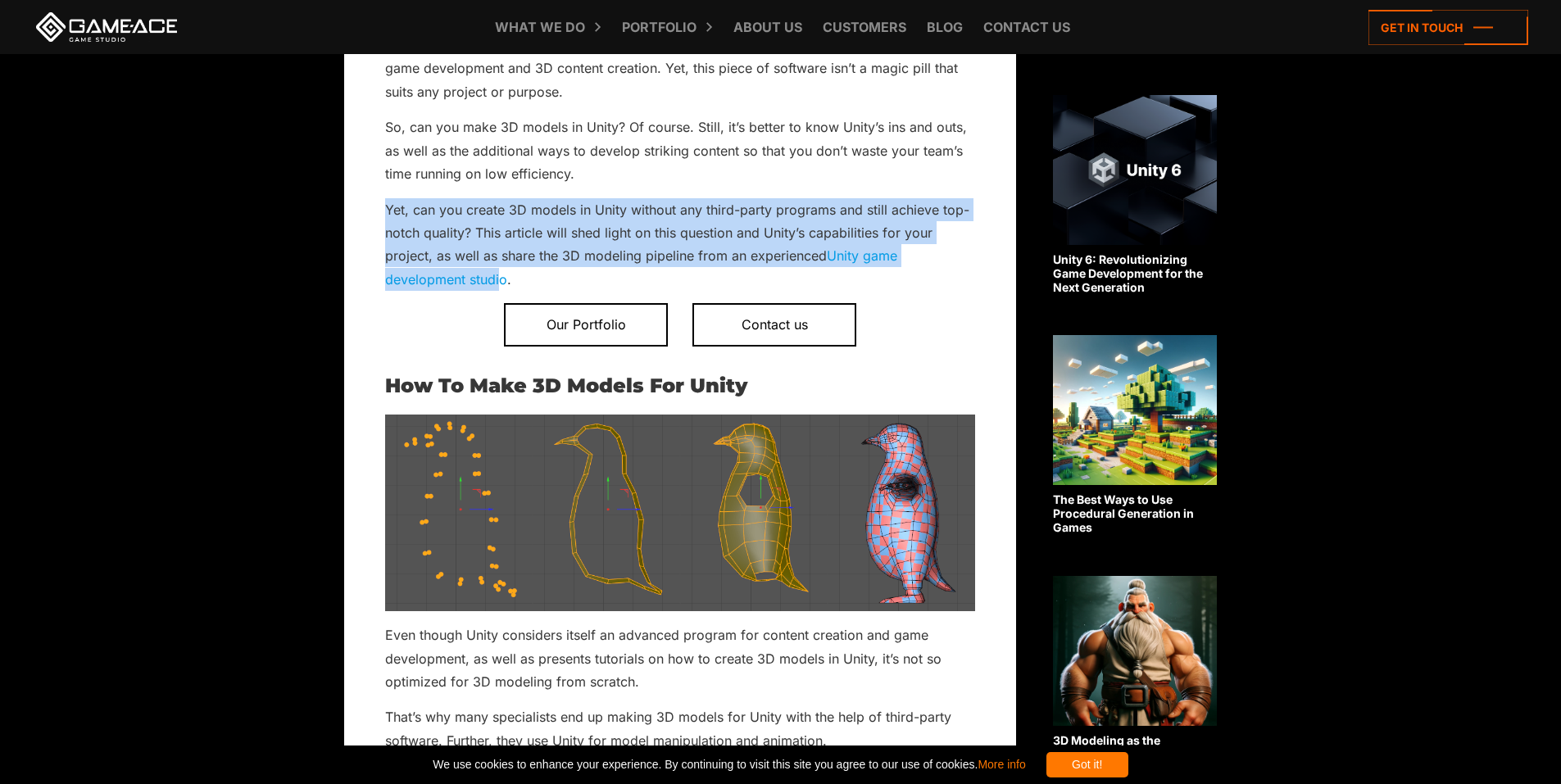 drag, startPoint x: 388, startPoint y: 211, endPoint x: 502, endPoint y: 284, distance: 135.36986 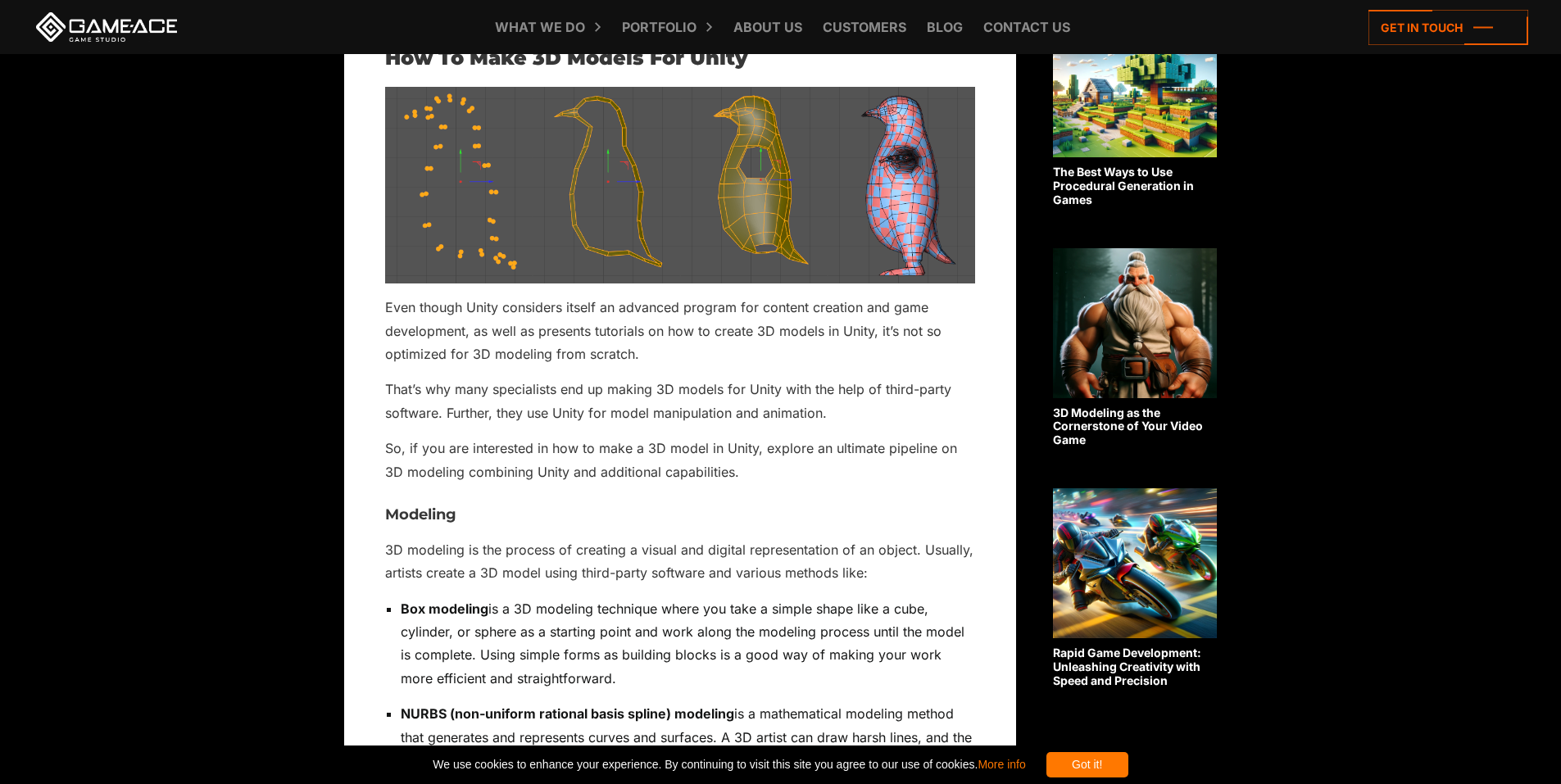 scroll, scrollTop: 983, scrollLeft: 0, axis: vertical 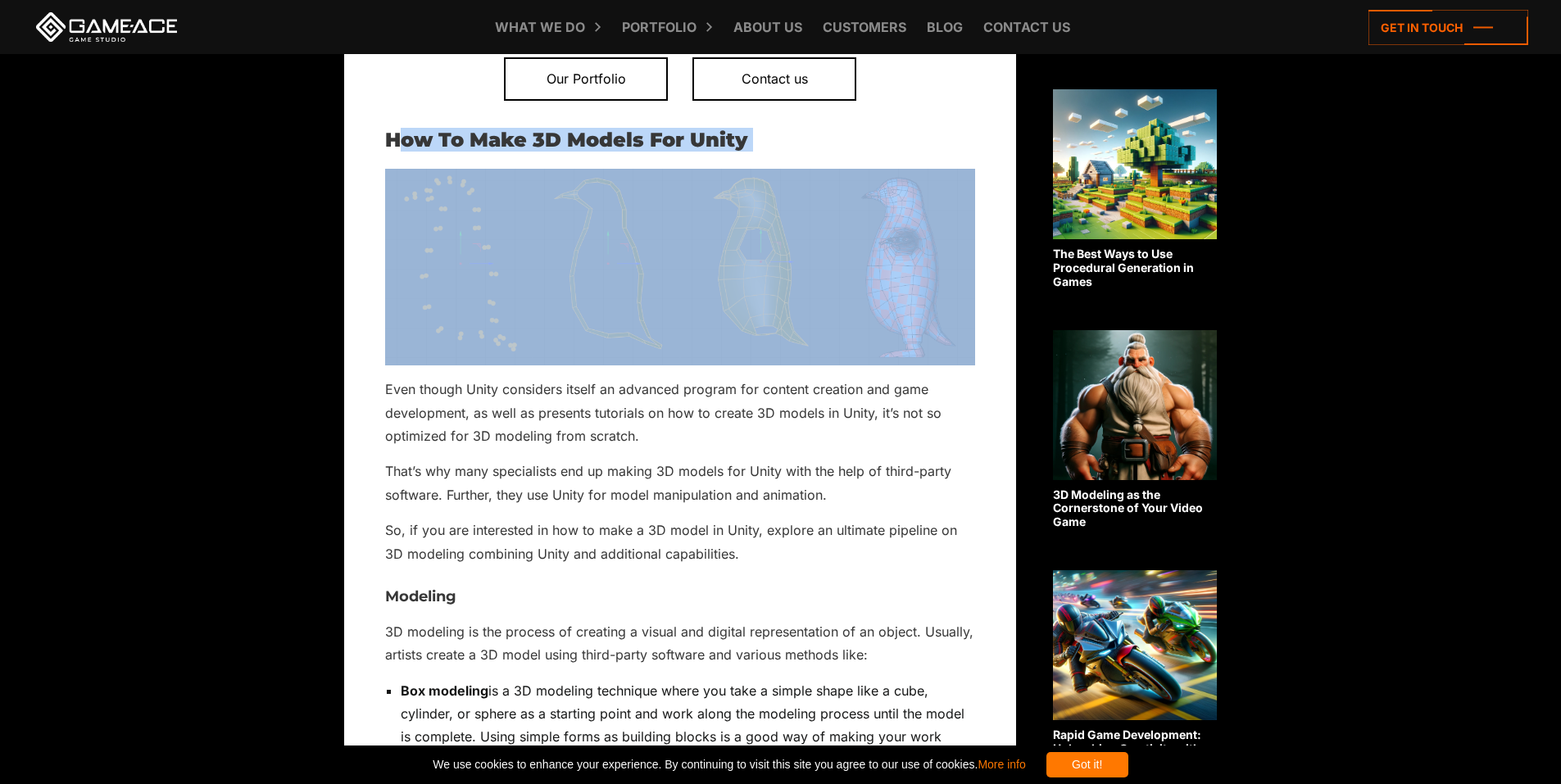 drag, startPoint x: 394, startPoint y: 140, endPoint x: 657, endPoint y: 160, distance: 263.75936 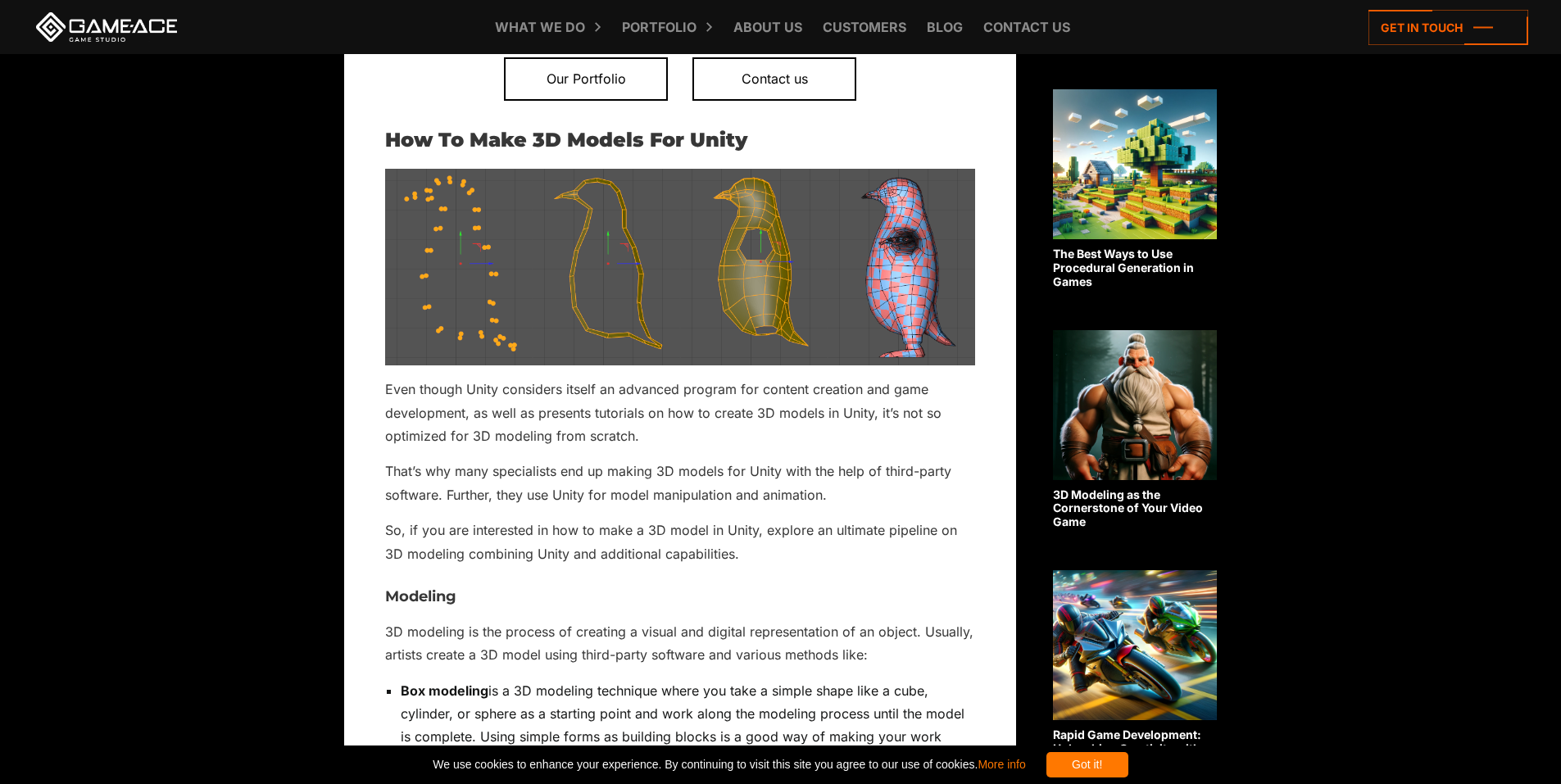 click on "Even though Unity considers itself an advanced program for content creation and game development, as well as presents tutorials on how to create 3D models in Unity, it’s not so optimized for 3D modeling from scratch." at bounding box center (680, 412) 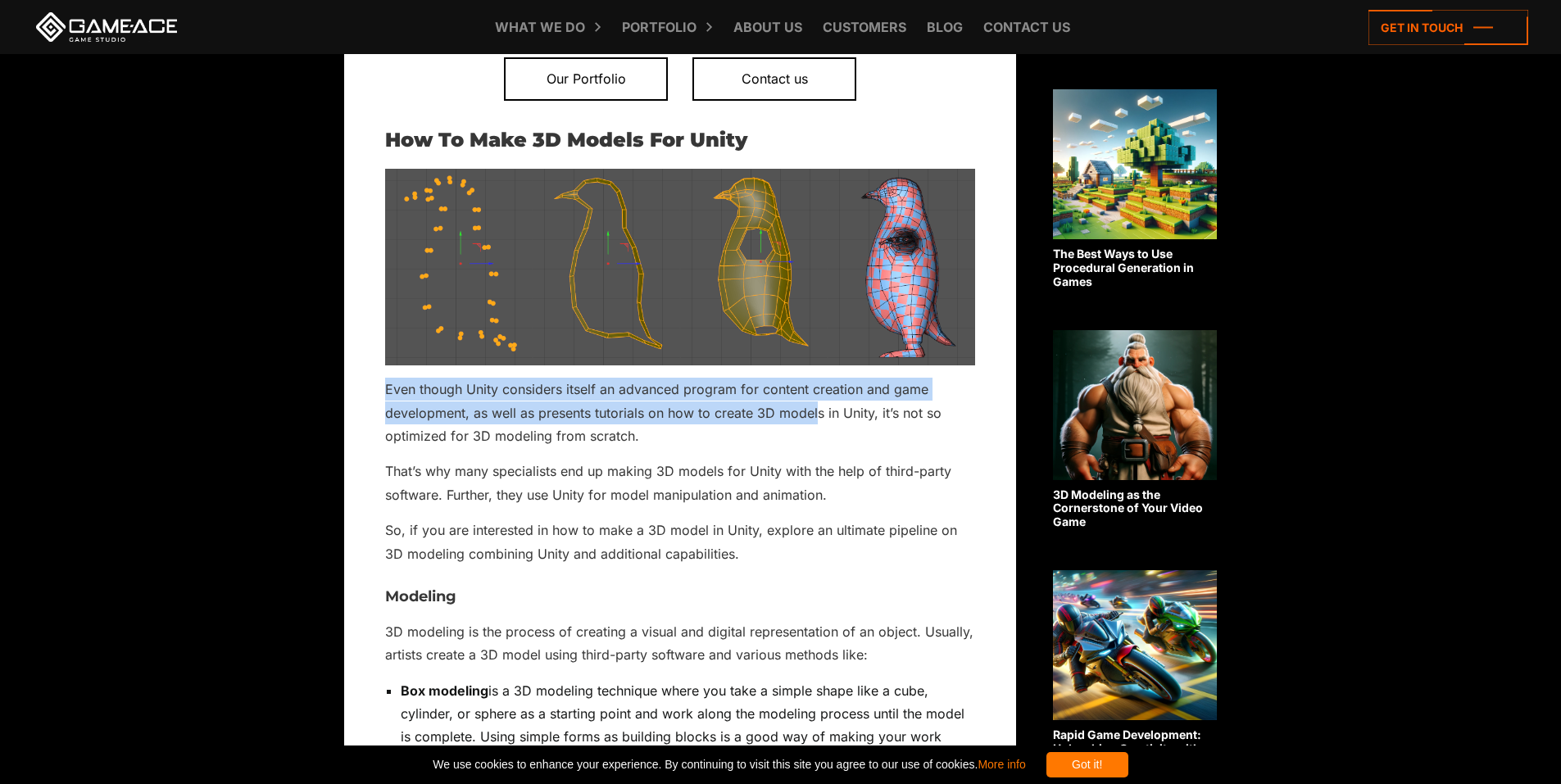 drag, startPoint x: 386, startPoint y: 392, endPoint x: 815, endPoint y: 407, distance: 429.26216 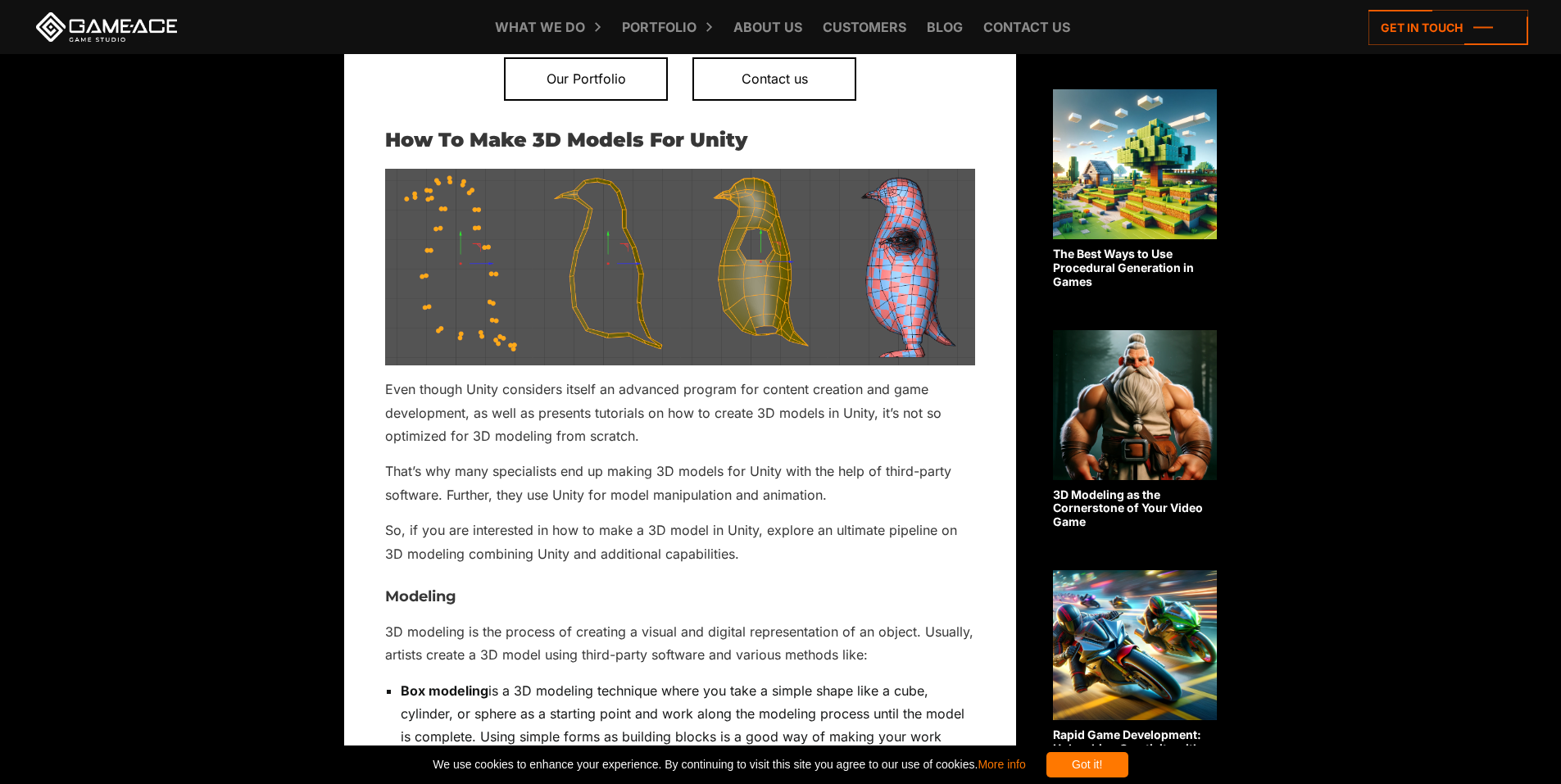 click on "That’s why many specialists end up making 3D models for Unity with the help of third-party software. Further, they use Unity for model manipulation and animation." at bounding box center [680, 483] 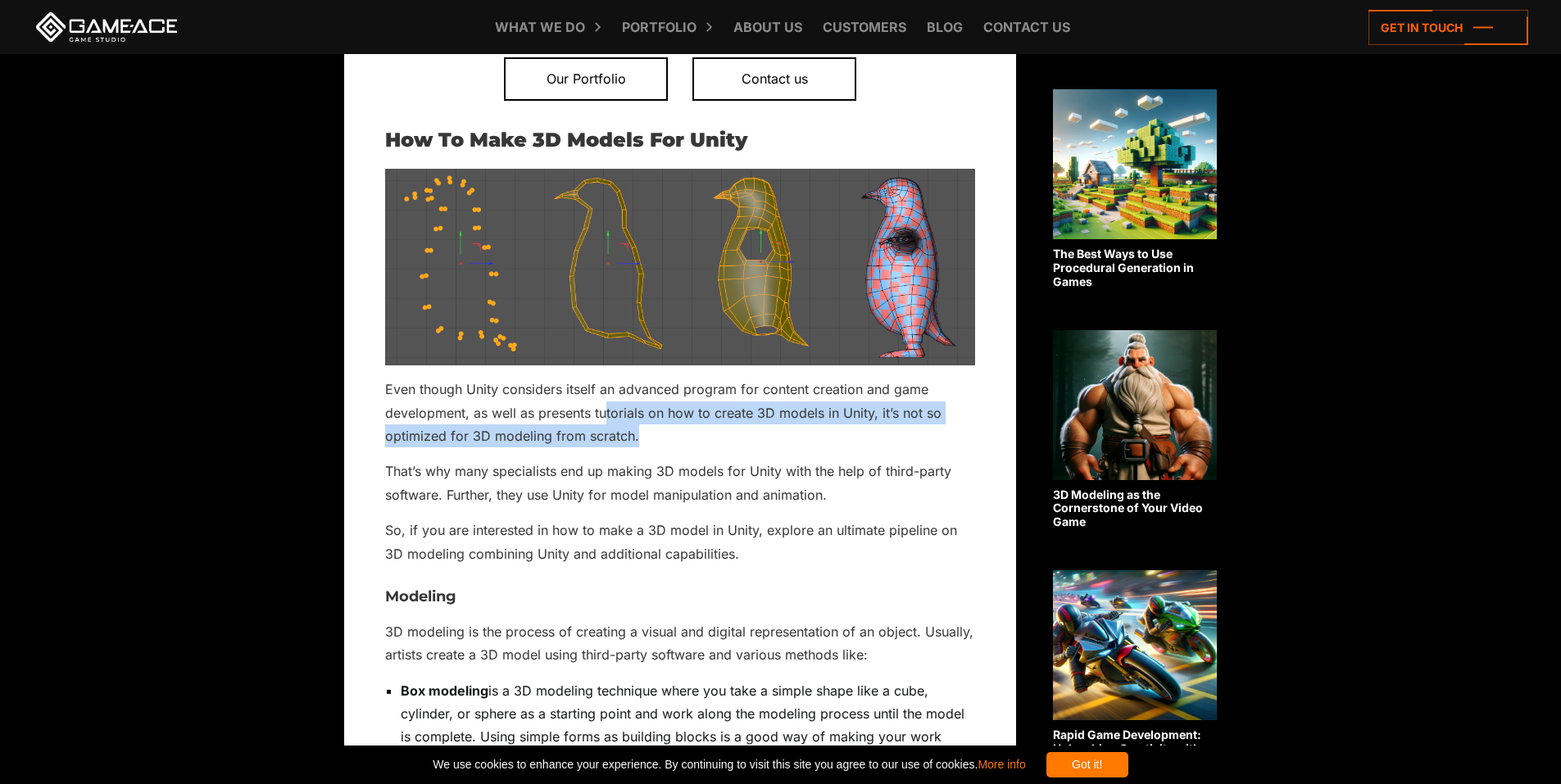 drag, startPoint x: 605, startPoint y: 409, endPoint x: 869, endPoint y: 445, distance: 266.44324 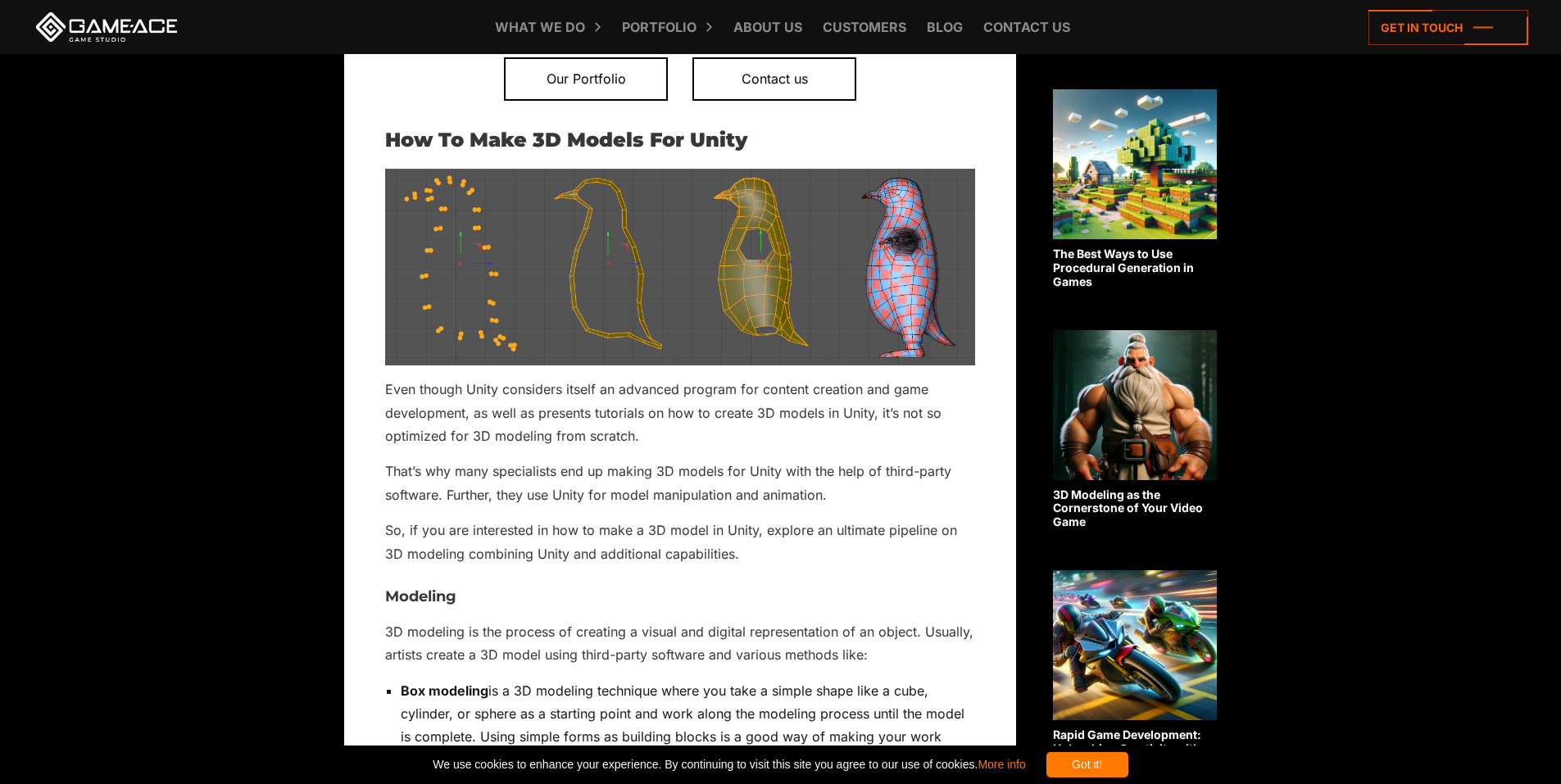 click on "Any gaming project takes a robust tech stack in order to get a flawless workflow and an outstanding result. For many companies, the Unity game engine became an integral part of game development and 3D content creation. Yet, this piece of software isn’t a magic pill that suits any project or purpose.
So, can you make 3D models in Unity? Of course. Still, it’s better to know Unity’s ins and outs, as well as the additional ways to develop striking content so that you don’t waste your team’s time running on low efficiency.
Yet, can you create 3D models in Unity without any third-party programs and still achieve top-notch quality? This article will shed light on this question and Unity’s capabilities for your project, as well as share the 3D modeling pipeline from an experienced  Unity game development studio .
Our Portfolio
Contact us
How To Make 3D Models For Unity
Modeling
Box modeling
Digital sculpting" at bounding box center [680, 2314] 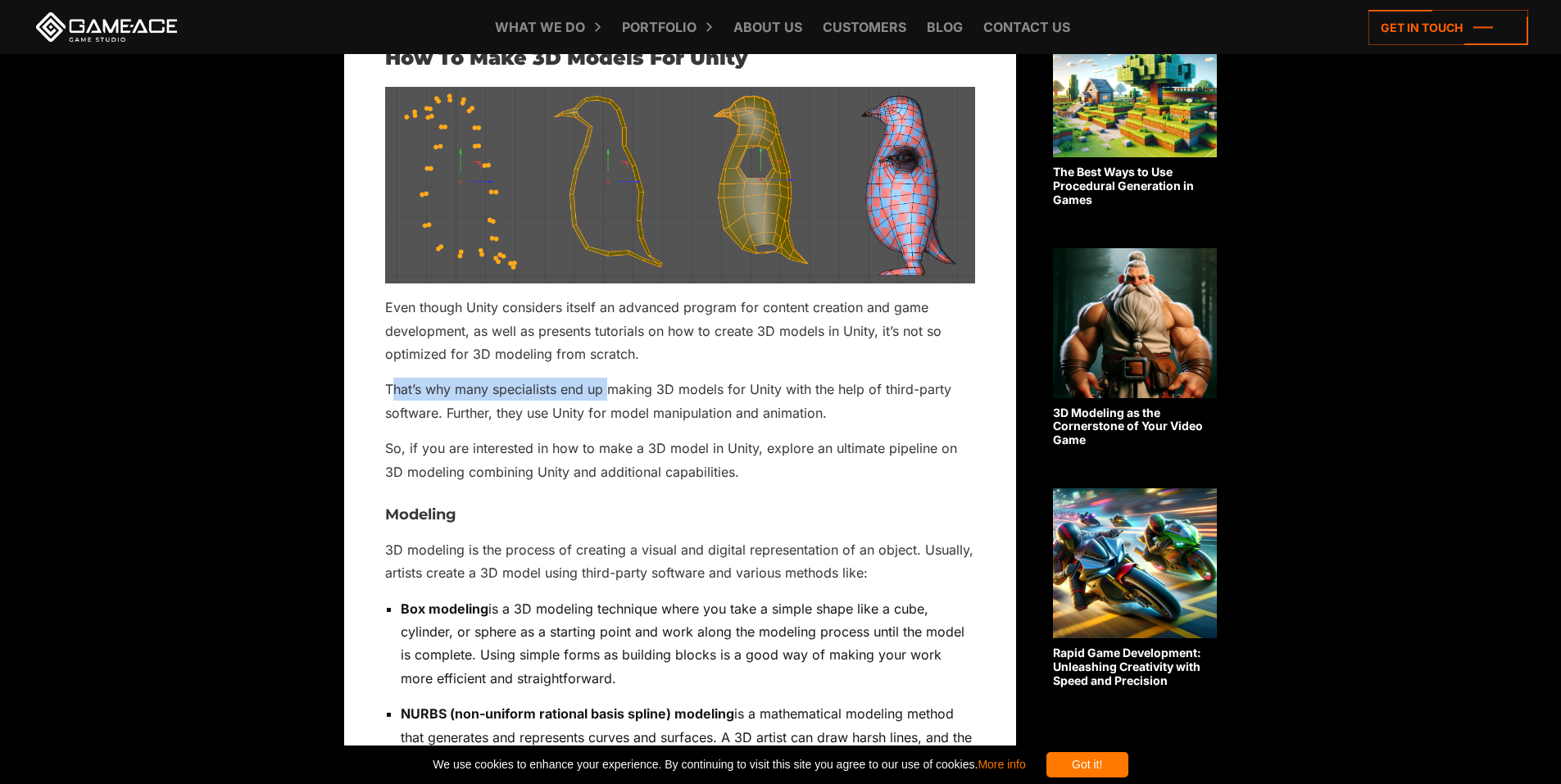 drag, startPoint x: 391, startPoint y: 386, endPoint x: 606, endPoint y: 401, distance: 215.52262 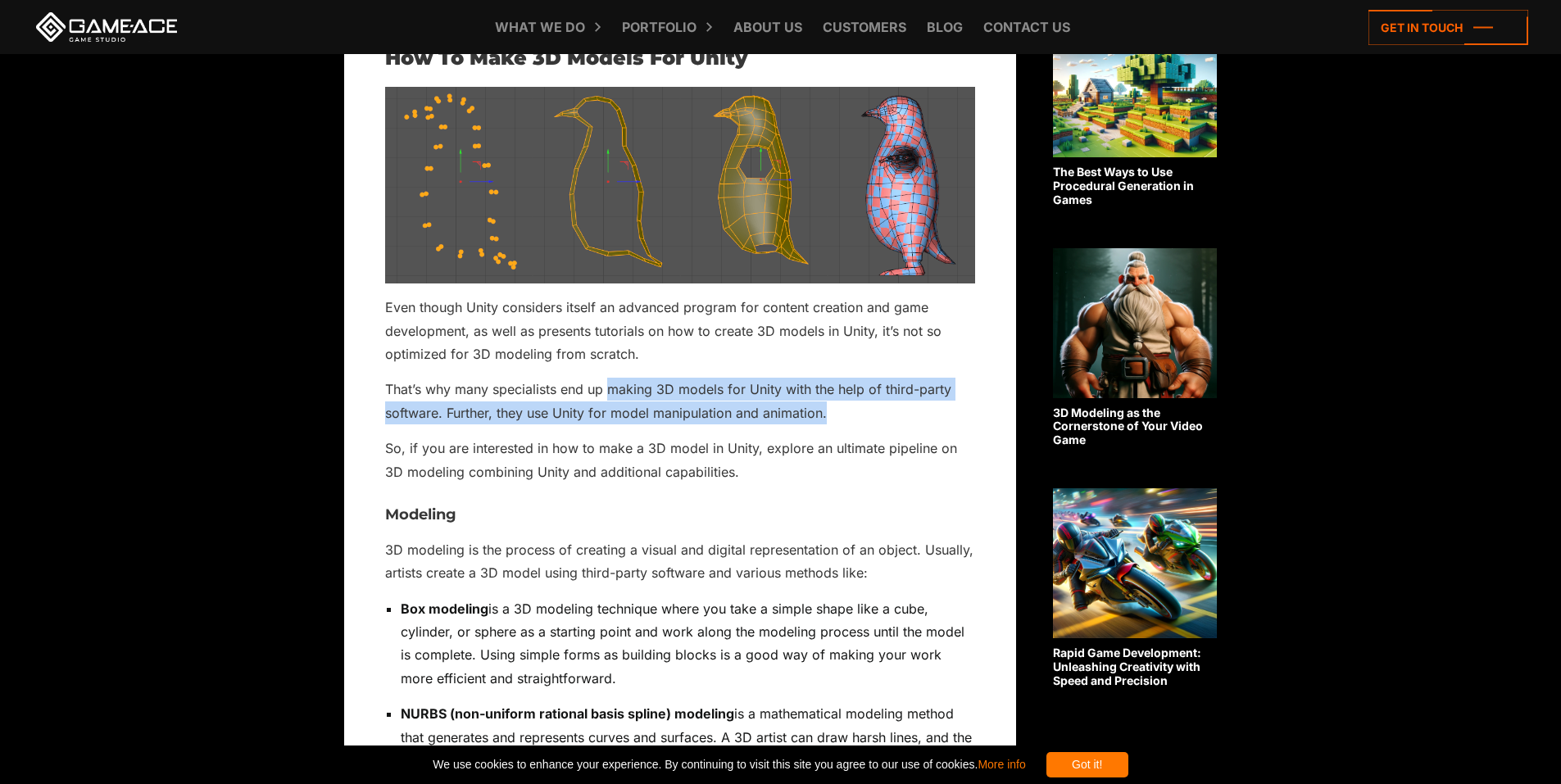 drag, startPoint x: 610, startPoint y: 400, endPoint x: 911, endPoint y: 423, distance: 301.87746 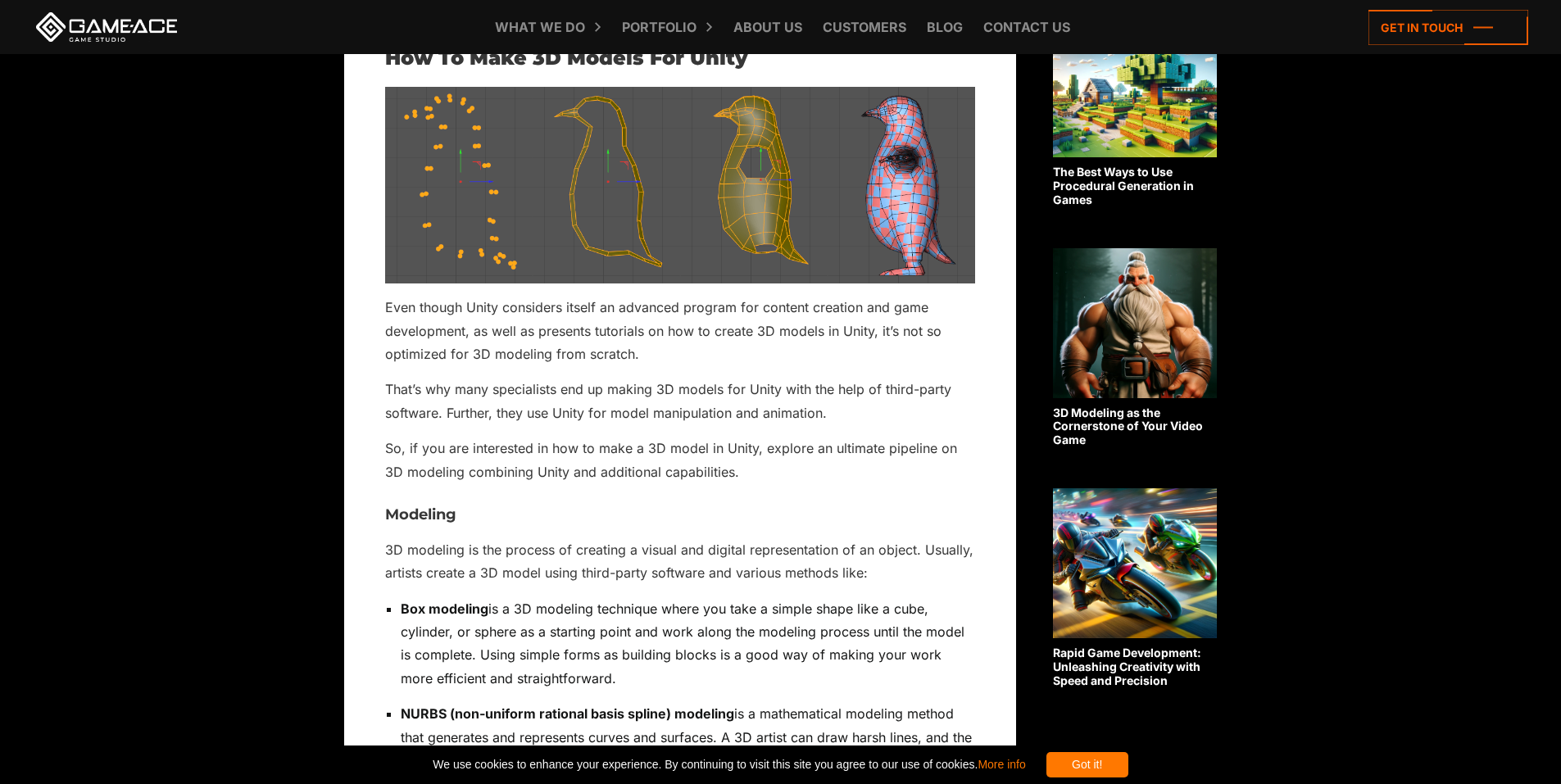 scroll, scrollTop: 1147, scrollLeft: 0, axis: vertical 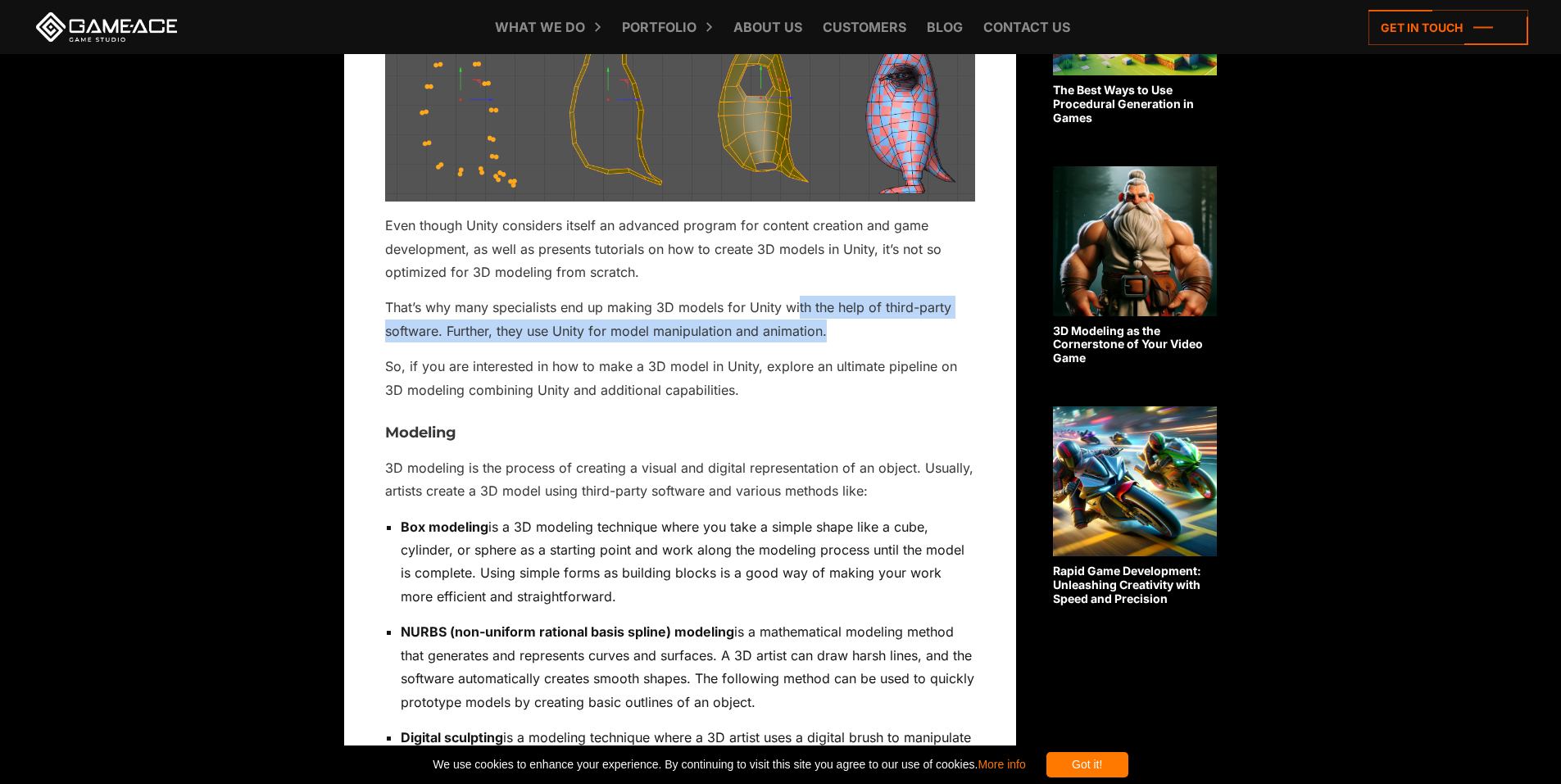 drag, startPoint x: 797, startPoint y: 298, endPoint x: 907, endPoint y: 334, distance: 115.741 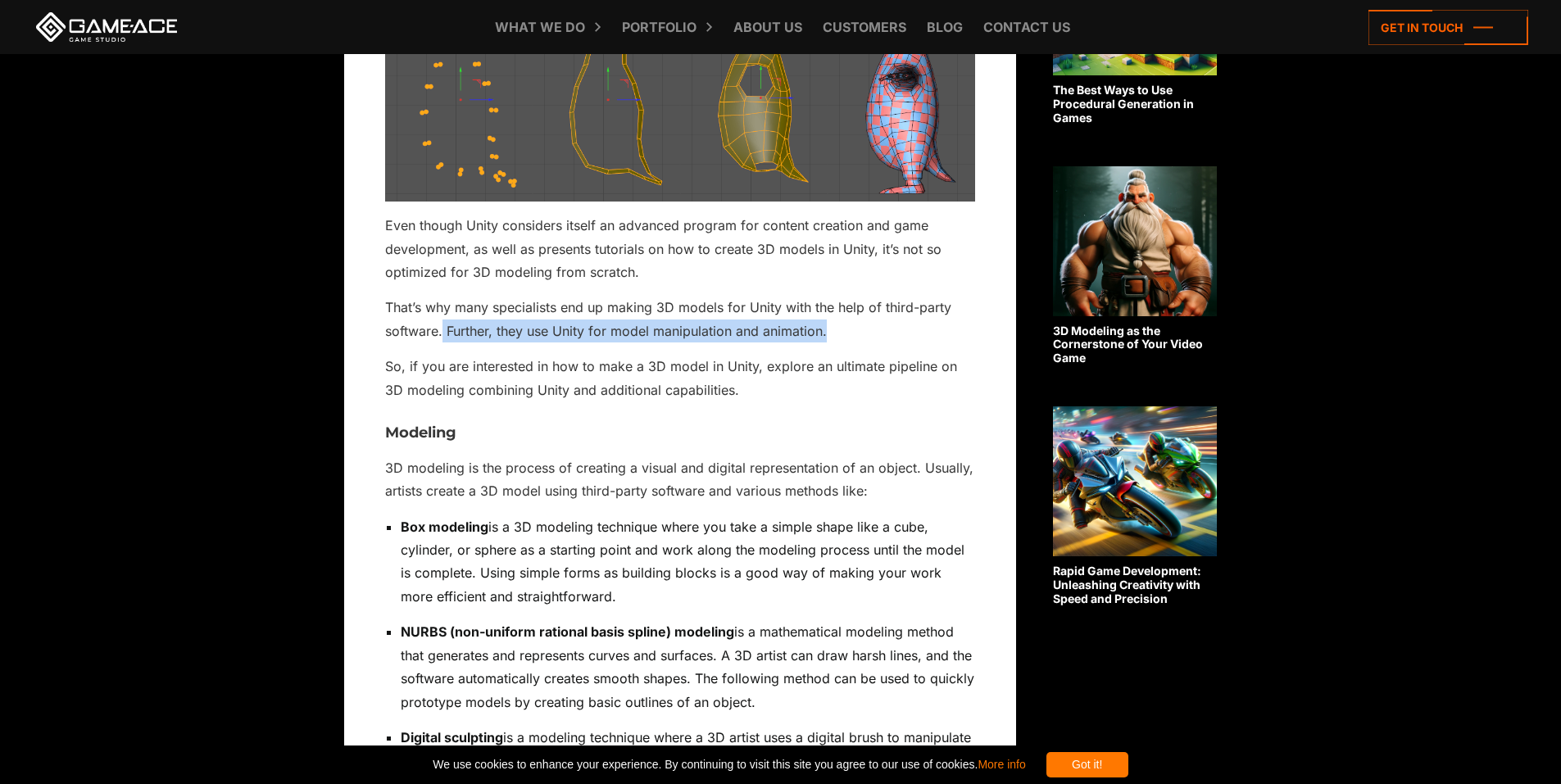 drag, startPoint x: 892, startPoint y: 339, endPoint x: 443, endPoint y: 327, distance: 449.16033 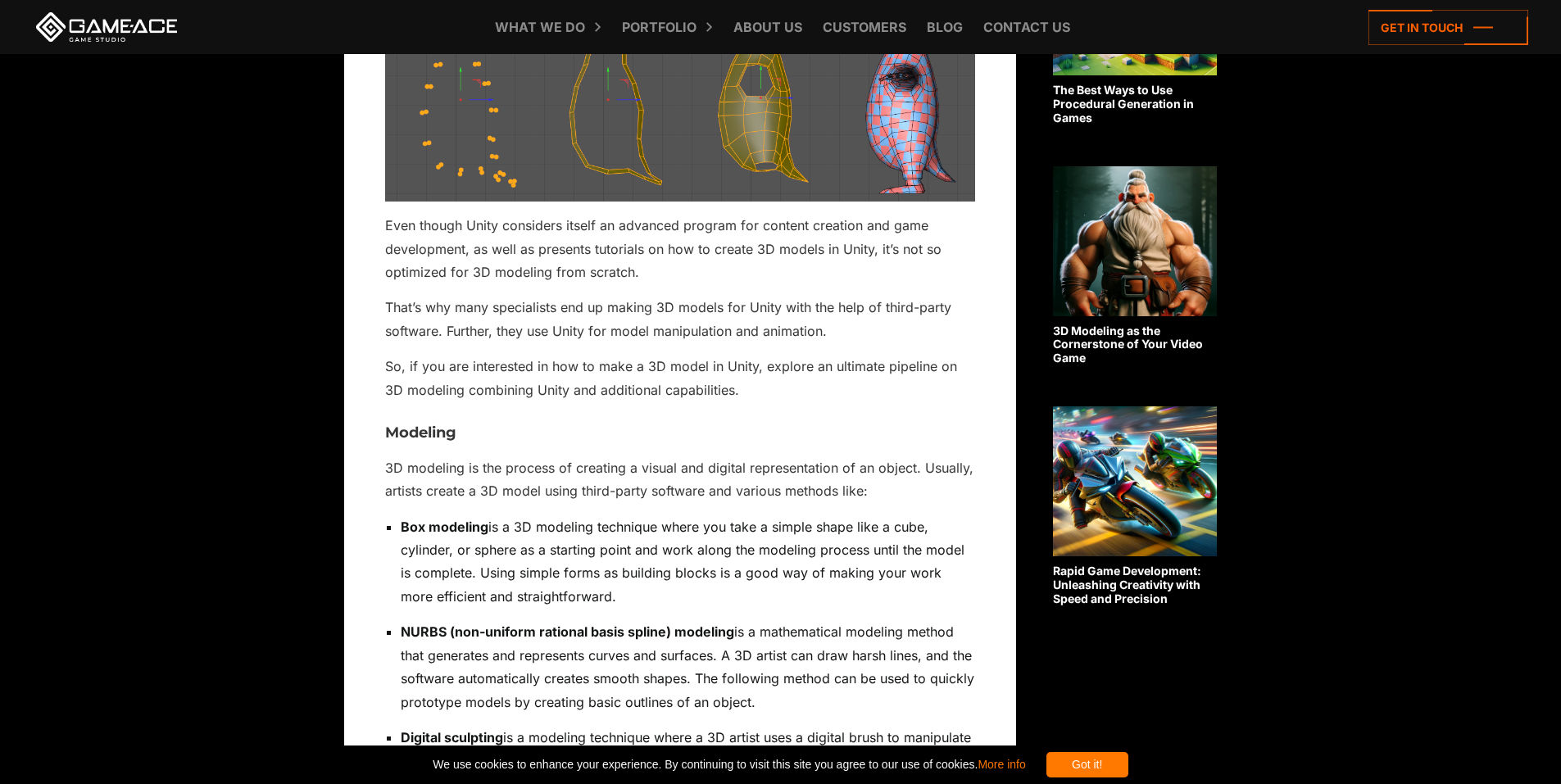 click on "Any gaming project takes a robust tech stack in order to get a flawless workflow and an outstanding result. For many companies, the Unity game engine became an integral part of game development and 3D content creation. Yet, this piece of software isn’t a magic pill that suits any project or purpose.
So, can you make 3D models in Unity? Of course. Still, it’s better to know Unity’s ins and outs, as well as the additional ways to develop striking content so that you don’t waste your team’s time running on low efficiency.
Yet, can you create 3D models in Unity without any third-party programs and still achieve top-notch quality? This article will shed light on this question and Unity’s capabilities for your project, as well as share the 3D modeling pipeline from an experienced  Unity game development studio .
Our Portfolio
Contact us
How To Make 3D Models For Unity
Modeling
Box modeling
Digital sculpting" at bounding box center [680, 2150] 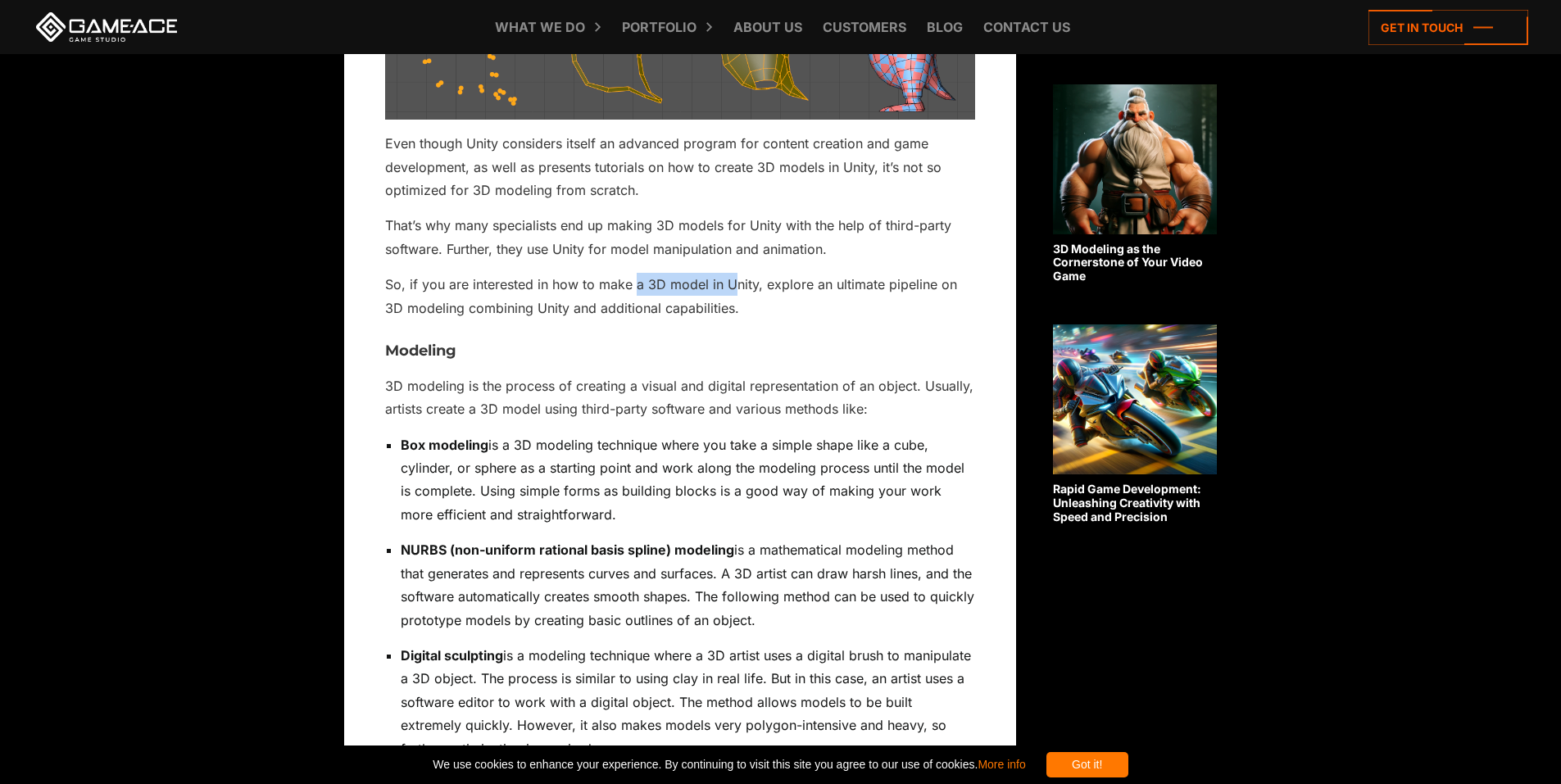 drag, startPoint x: 634, startPoint y: 288, endPoint x: 734, endPoint y: 283, distance: 100.12492 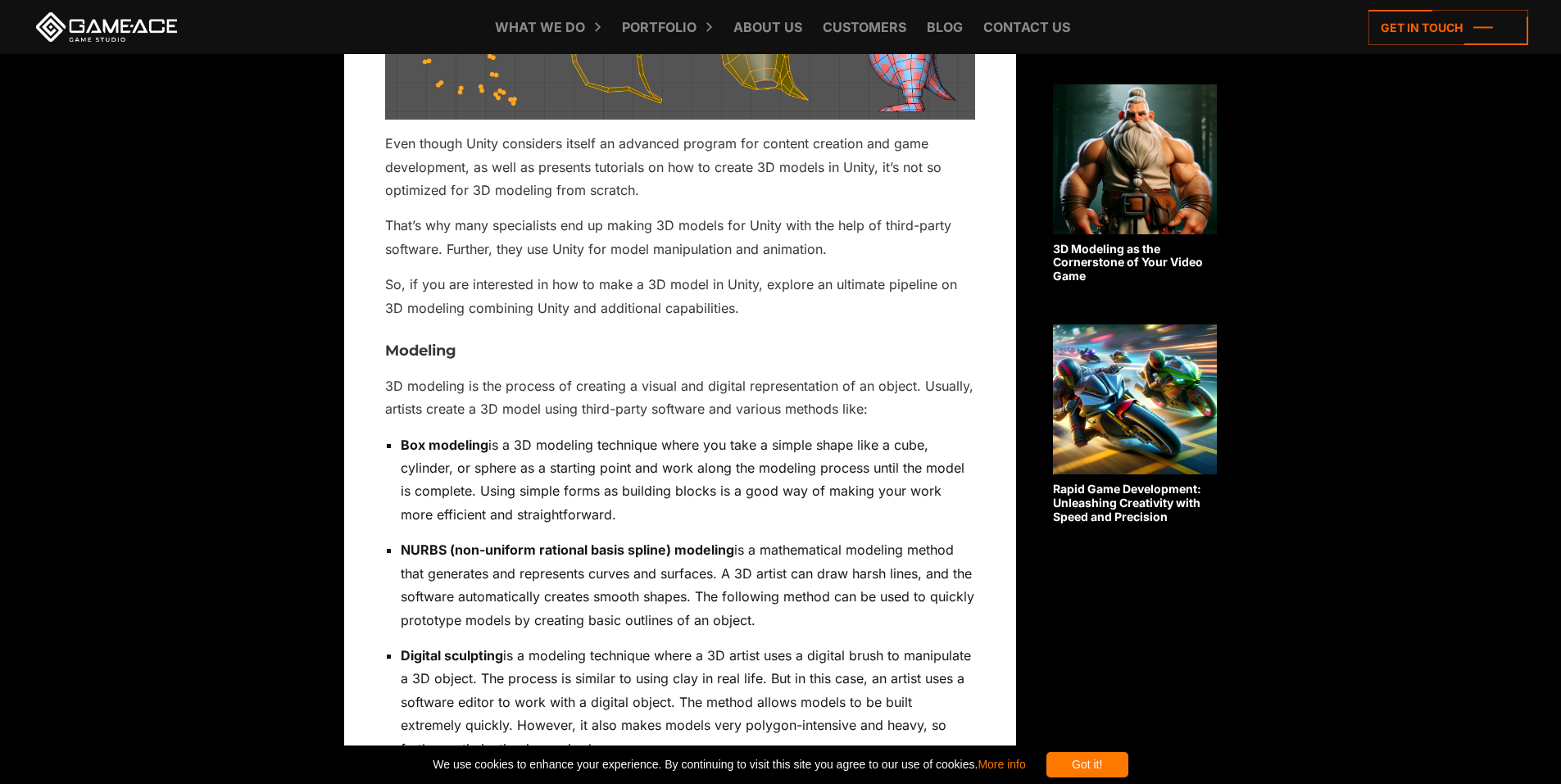 click on "Any gaming project takes a robust tech stack in order to get a flawless workflow and an outstanding result. For many companies, the Unity game engine became an integral part of game development and 3D content creation. Yet, this piece of software isn’t a magic pill that suits any project or purpose.
So, can you make 3D models in Unity? Of course. Still, it’s better to know Unity’s ins and outs, as well as the additional ways to develop striking content so that you don’t waste your team’s time running on low efficiency.
Yet, can you create 3D models in Unity without any third-party programs and still achieve top-notch quality? This article will shed light on this question and Unity’s capabilities for your project, as well as share the 3D modeling pipeline from an experienced  Unity game development studio .
Our Portfolio
Contact us
How To Make 3D Models For Unity
Modeling
Box modeling
Digital sculpting" at bounding box center [680, 2069] 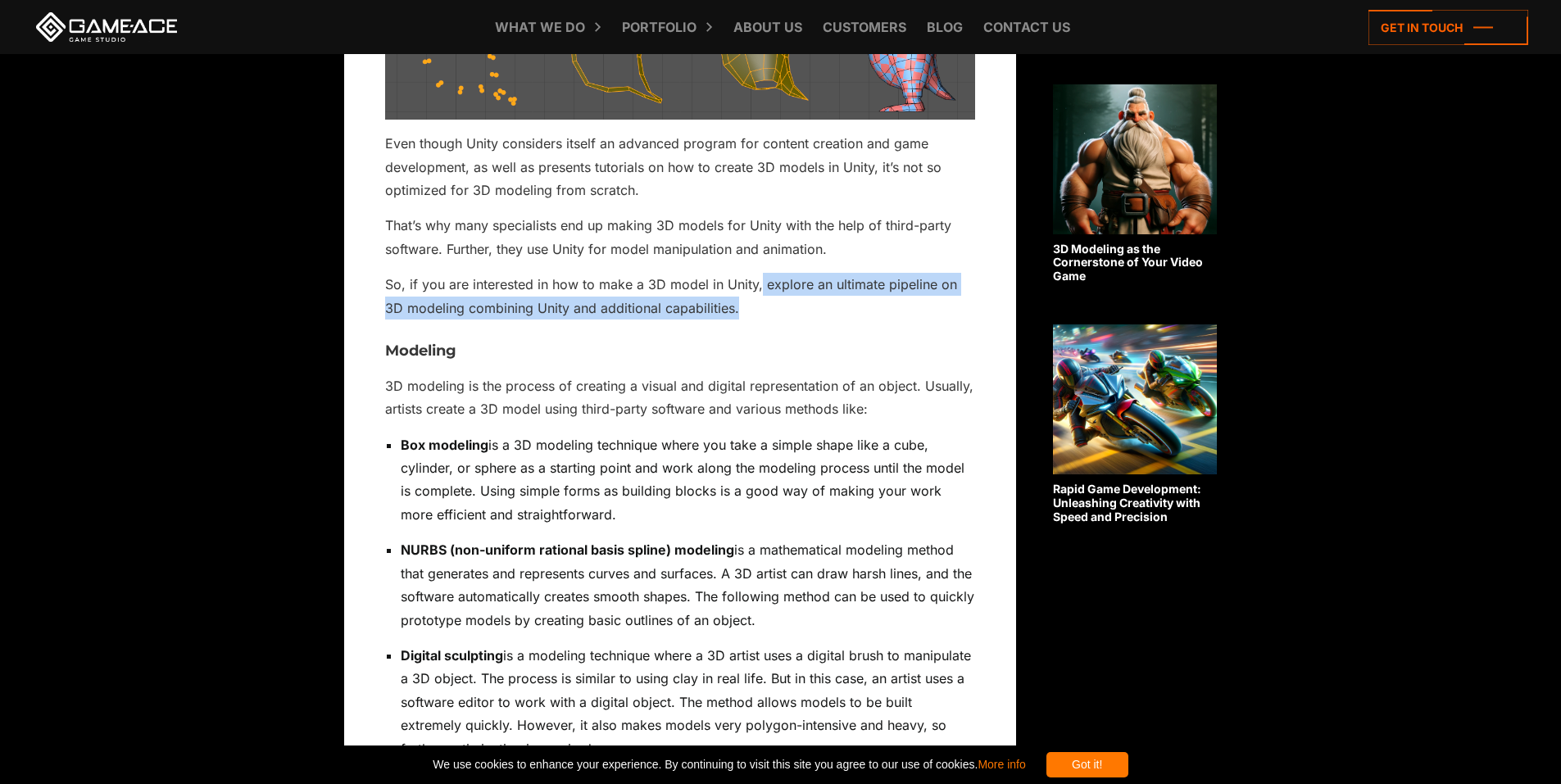 drag, startPoint x: 733, startPoint y: 308, endPoint x: 757, endPoint y: 295, distance: 27 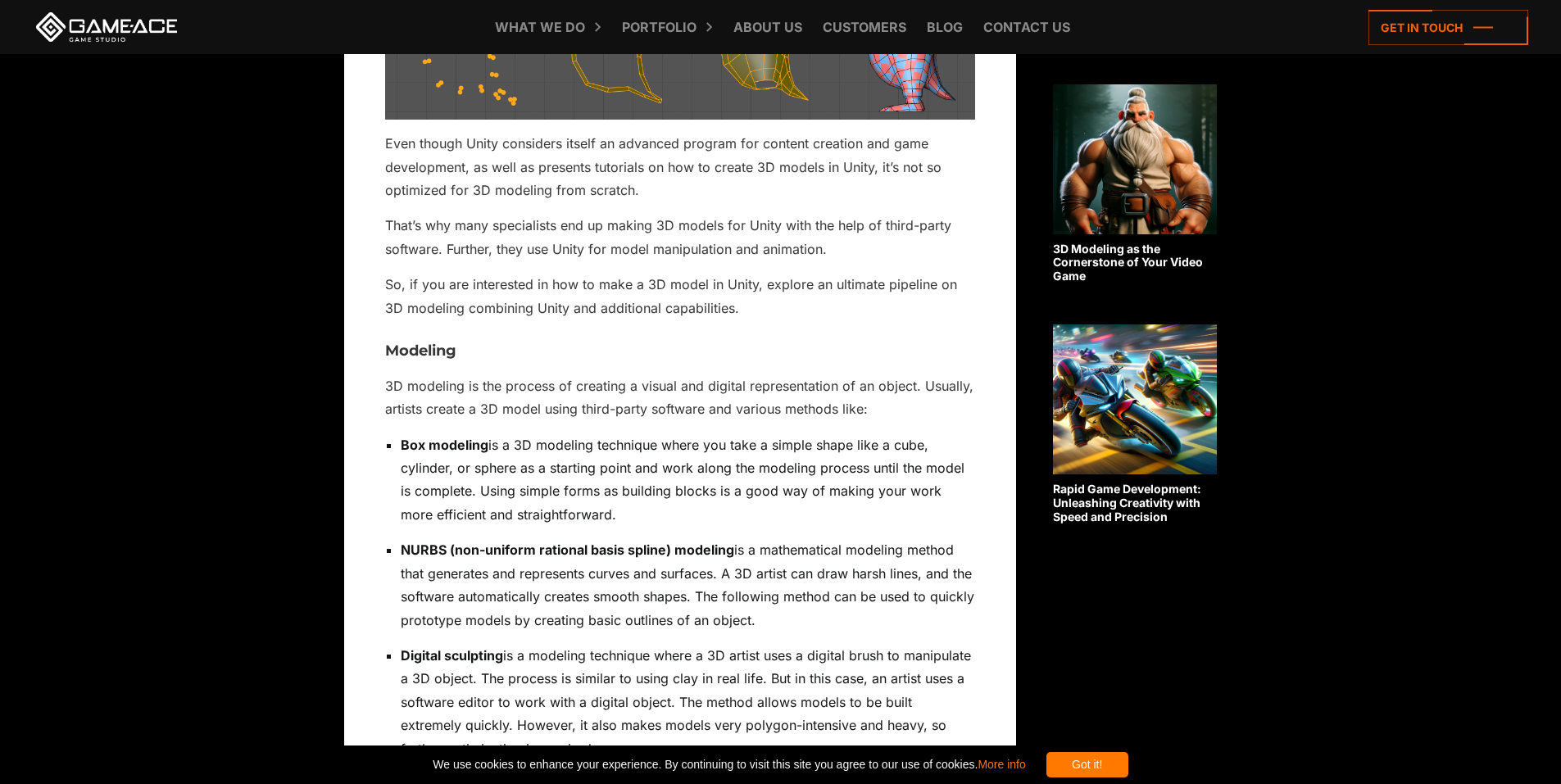 click on "Any gaming project takes a robust tech stack in order to get a flawless workflow and an outstanding result. For many companies, the Unity game engine became an integral part of game development and 3D content creation. Yet, this piece of software isn’t a magic pill that suits any project or purpose.
So, can you make 3D models in Unity? Of course. Still, it’s better to know Unity’s ins and outs, as well as the additional ways to develop striking content so that you don’t waste your team’s time running on low efficiency.
Yet, can you create 3D models in Unity without any third-party programs and still achieve top-notch quality? This article will shed light on this question and Unity’s capabilities for your project, as well as share the 3D modeling pipeline from an experienced  Unity game development studio .
Our Portfolio
Contact us
How To Make 3D Models For Unity
Modeling
Box modeling
Digital sculpting" at bounding box center [680, 2069] 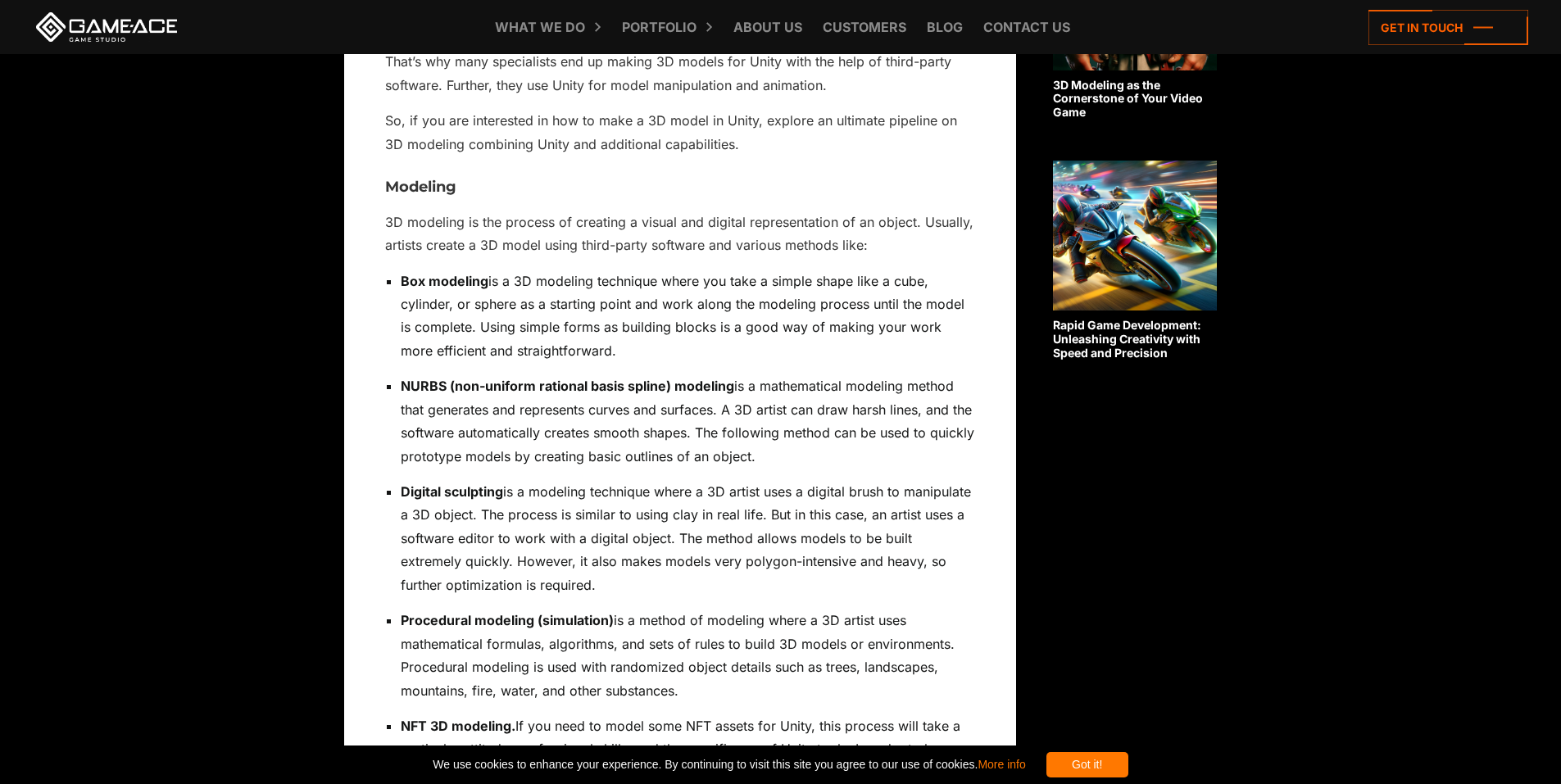 scroll, scrollTop: 1311, scrollLeft: 0, axis: vertical 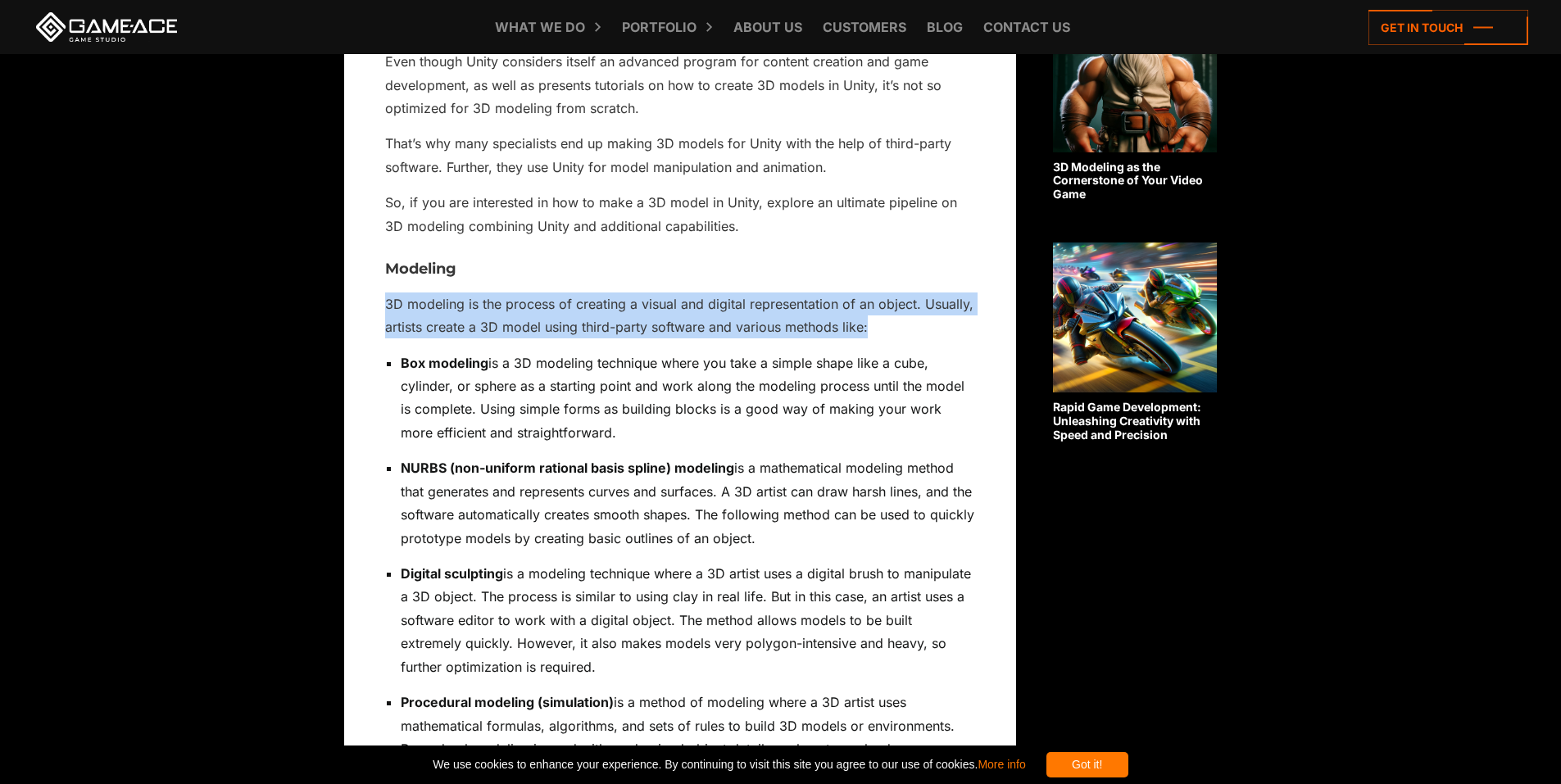 drag, startPoint x: 381, startPoint y: 307, endPoint x: 890, endPoint y: 330, distance: 509.5194 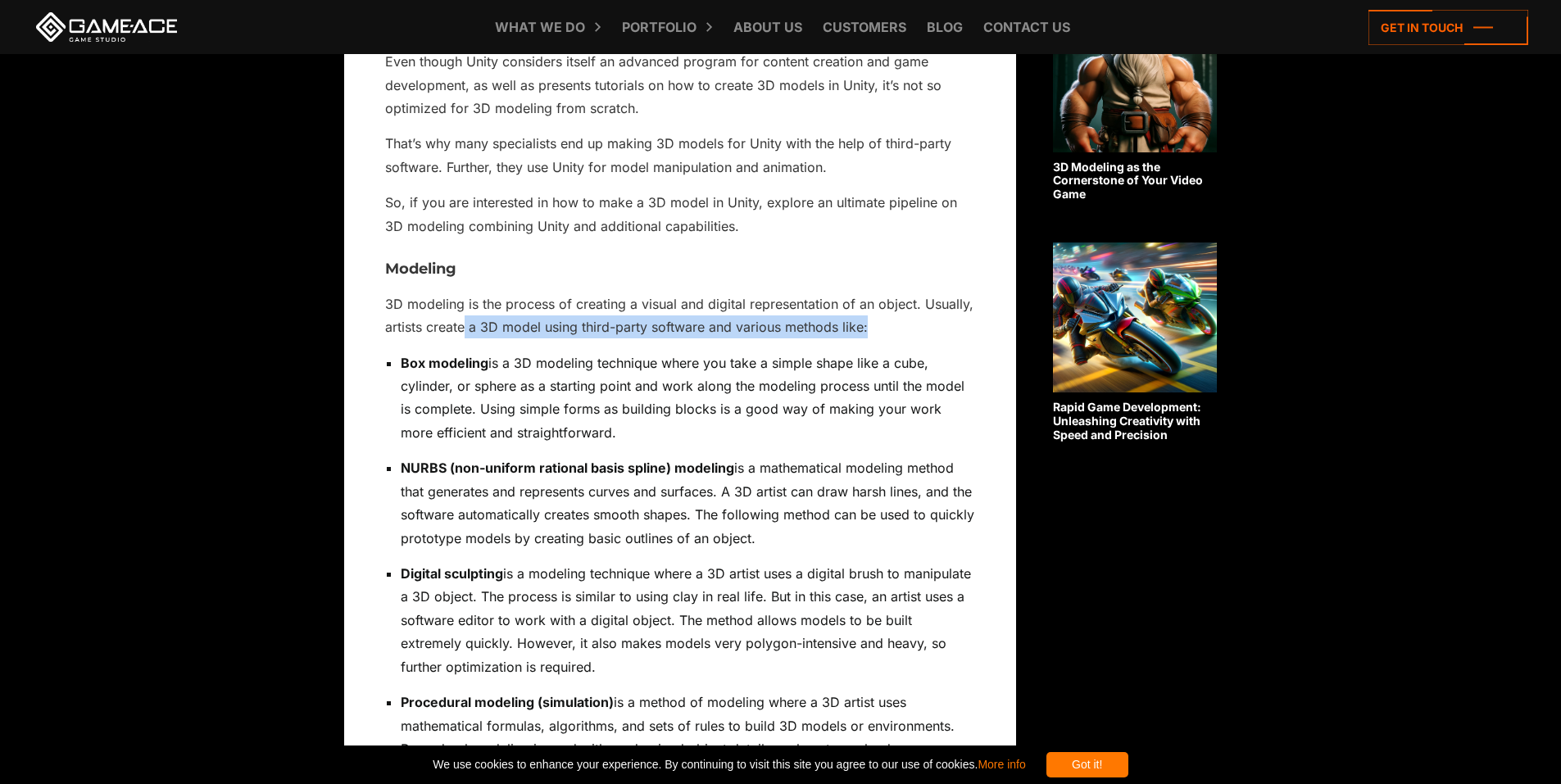 drag, startPoint x: 466, startPoint y: 323, endPoint x: 914, endPoint y: 330, distance: 448.05468 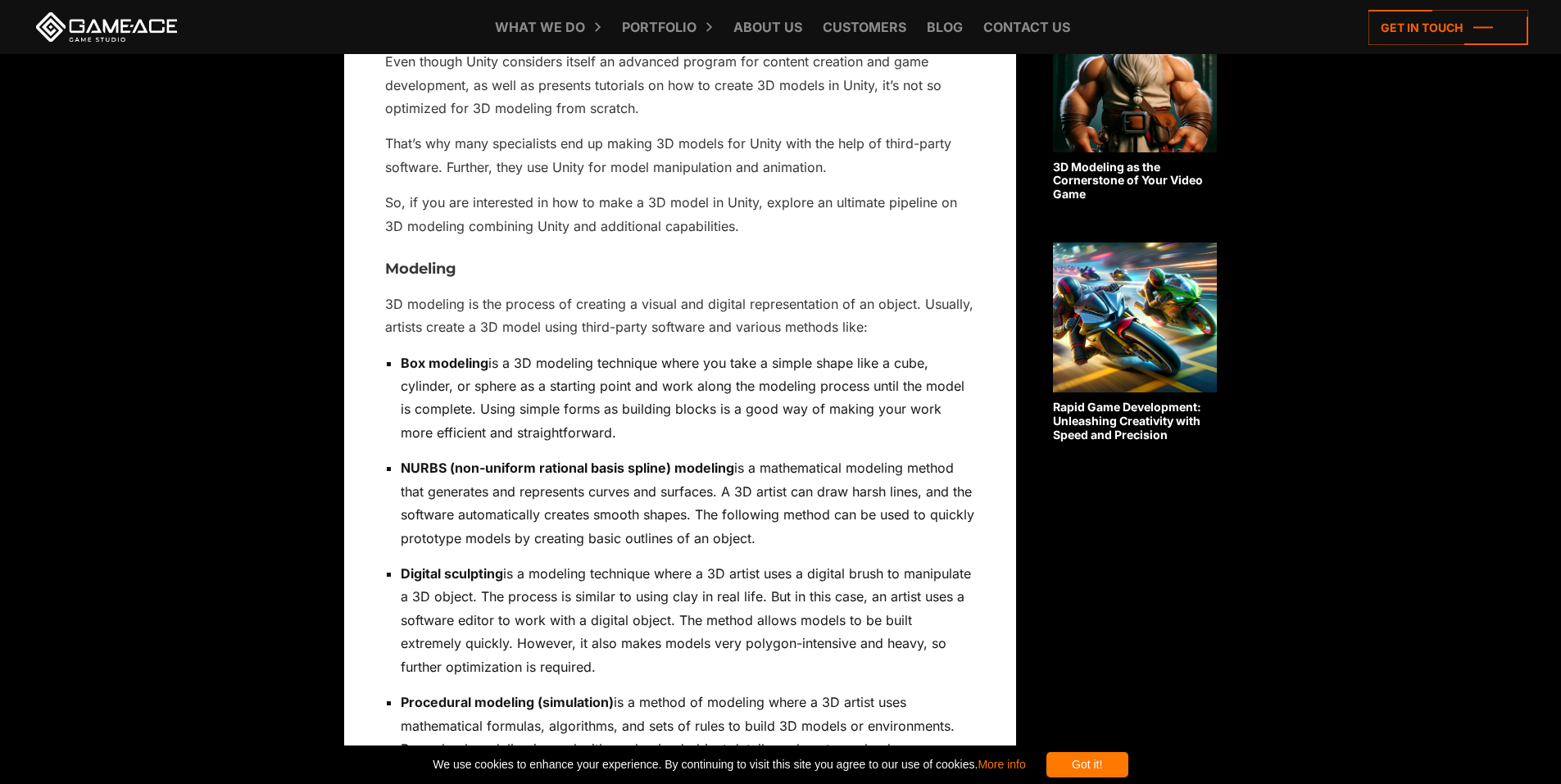 scroll, scrollTop: 1393, scrollLeft: 0, axis: vertical 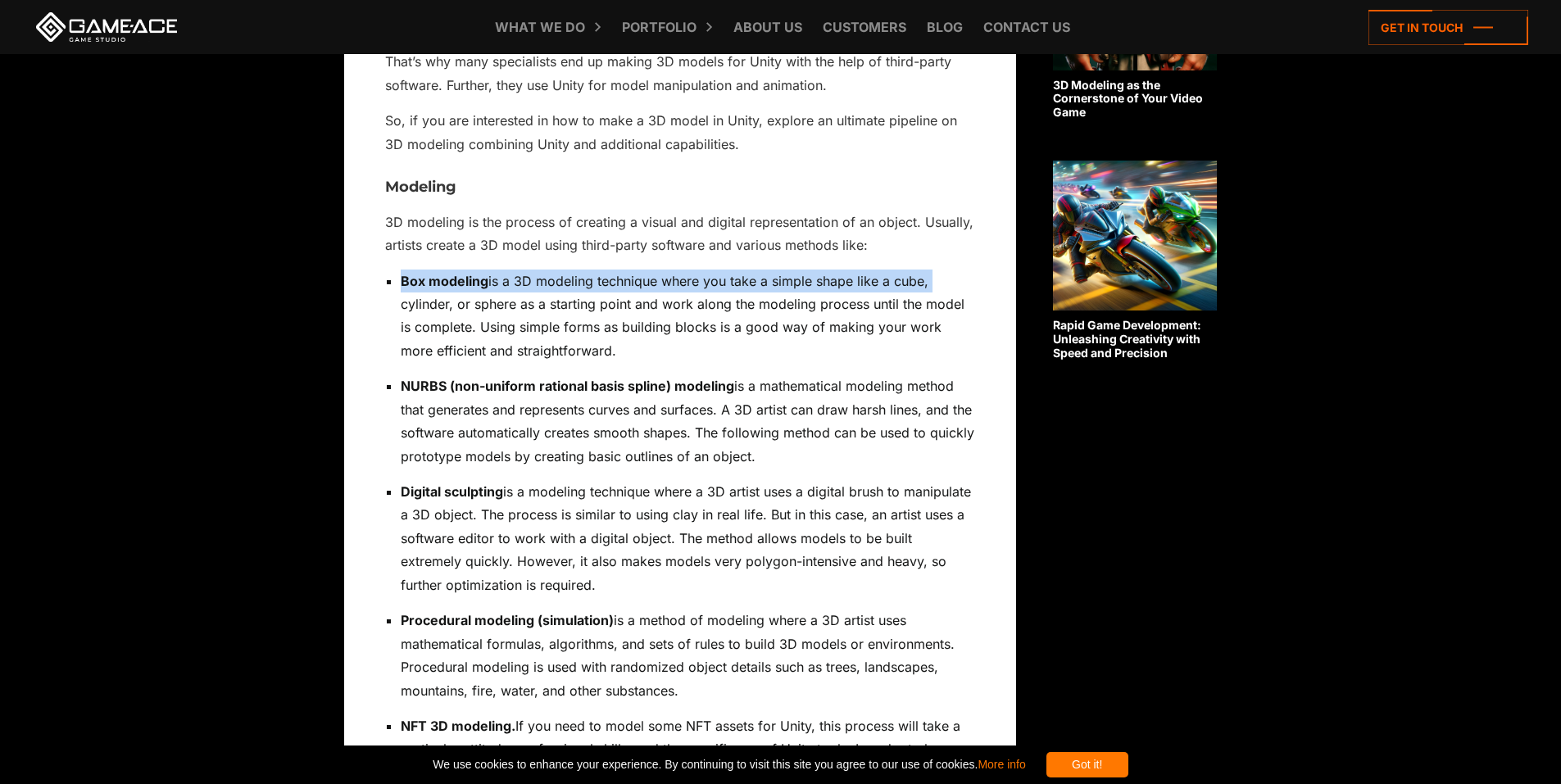 drag, startPoint x: 399, startPoint y: 276, endPoint x: 942, endPoint y: 280, distance: 543.01473 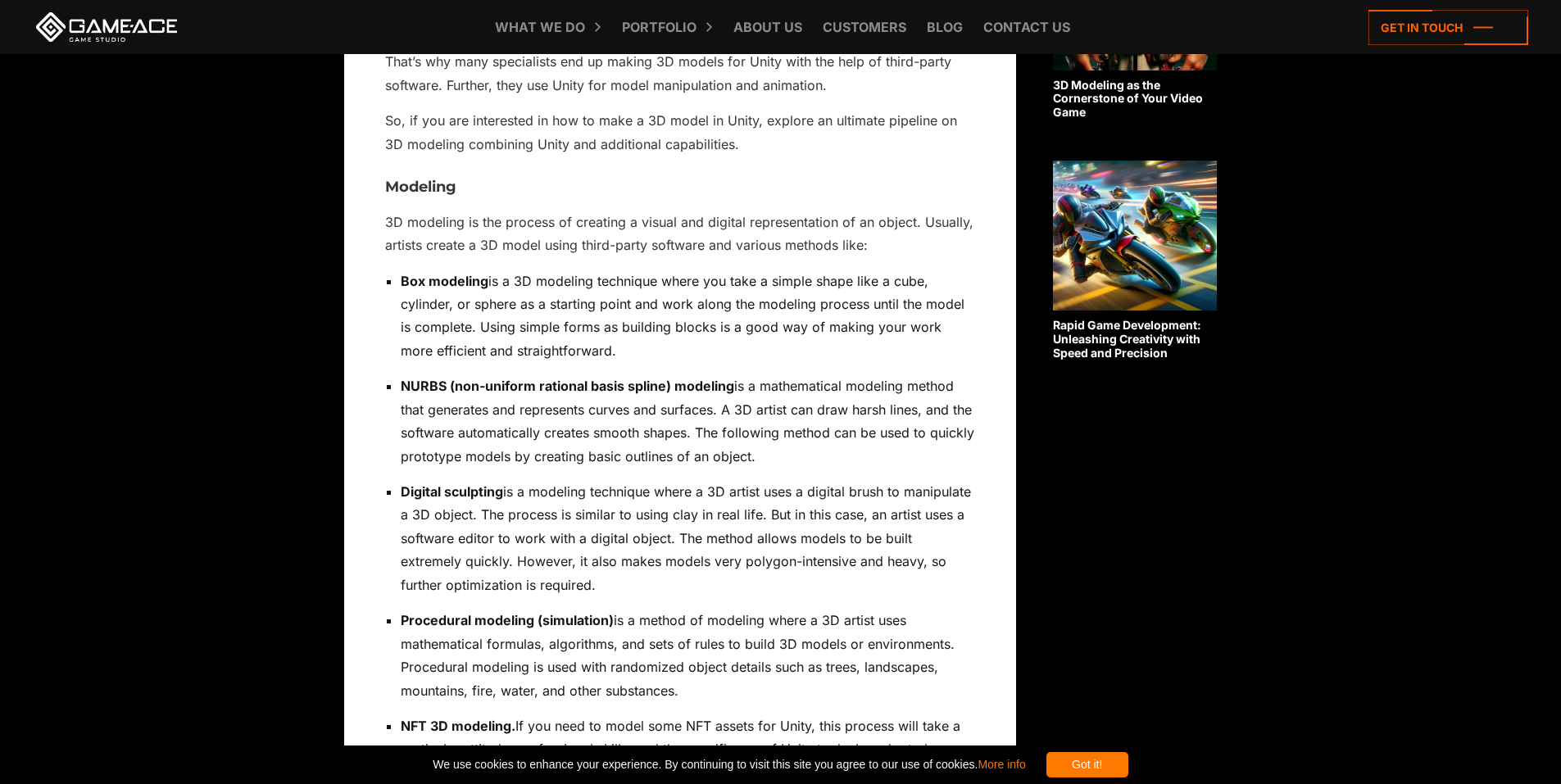 click on "Box modeling  is a 3D modeling technique where you take a simple shape like a cube, cylinder, or sphere as a starting point and work along the modeling process until the model is complete. Using simple forms as building blocks is a good way of making your work more efficient and straightforward." at bounding box center [687, 316] 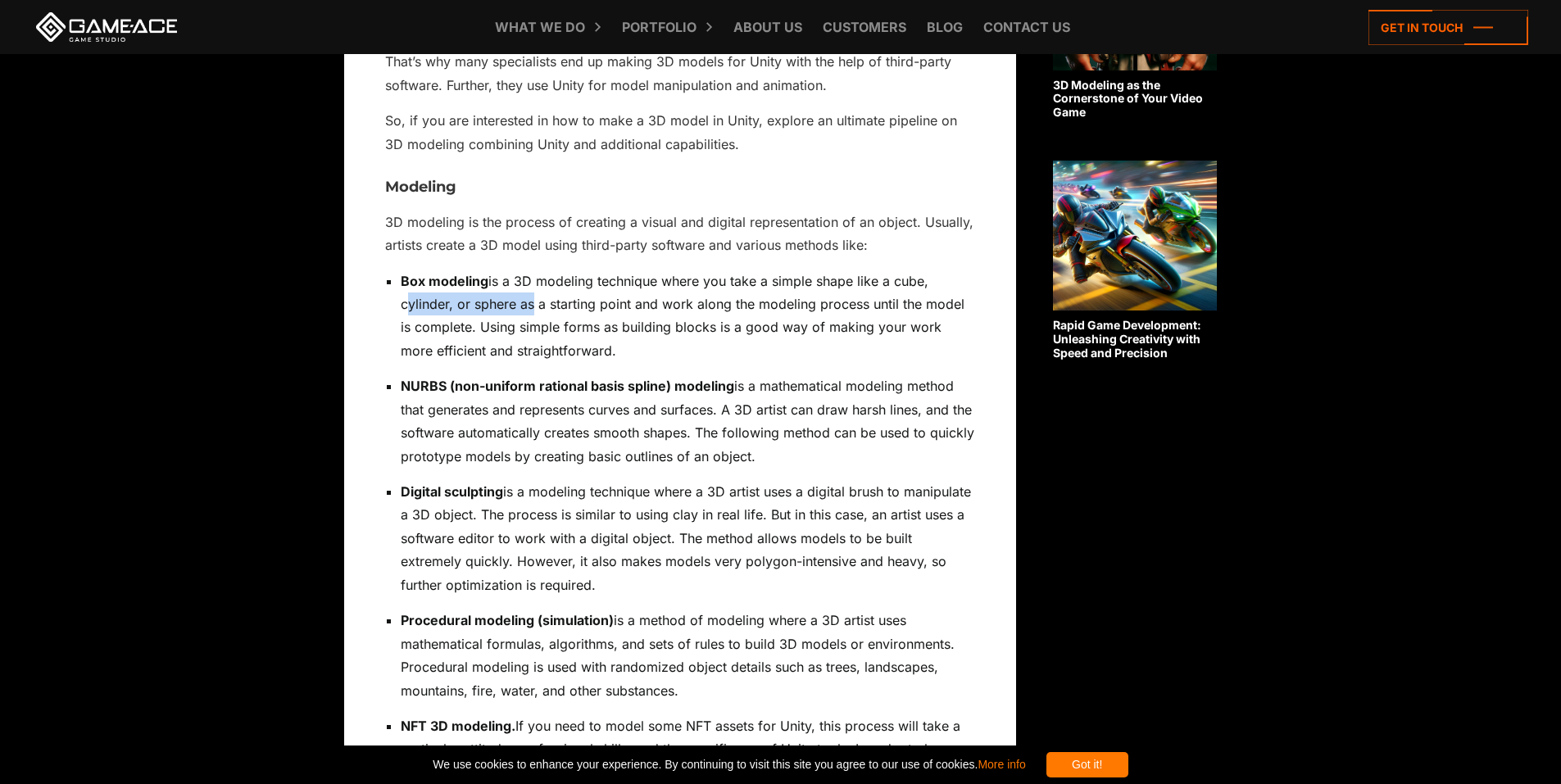 drag, startPoint x: 399, startPoint y: 300, endPoint x: 529, endPoint y: 304, distance: 130.0615 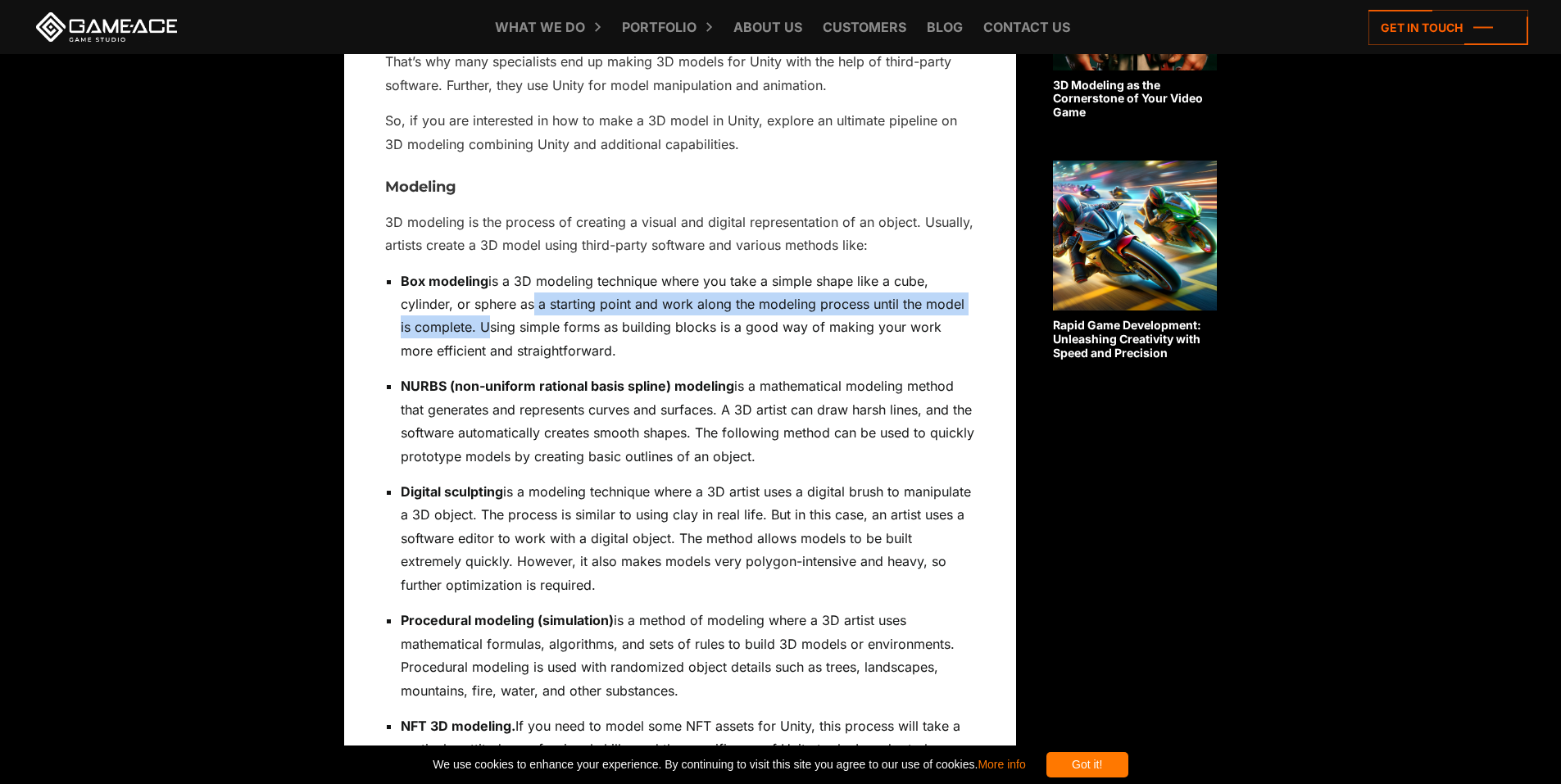 drag, startPoint x: 529, startPoint y: 305, endPoint x: 480, endPoint y: 324, distance: 52.55473 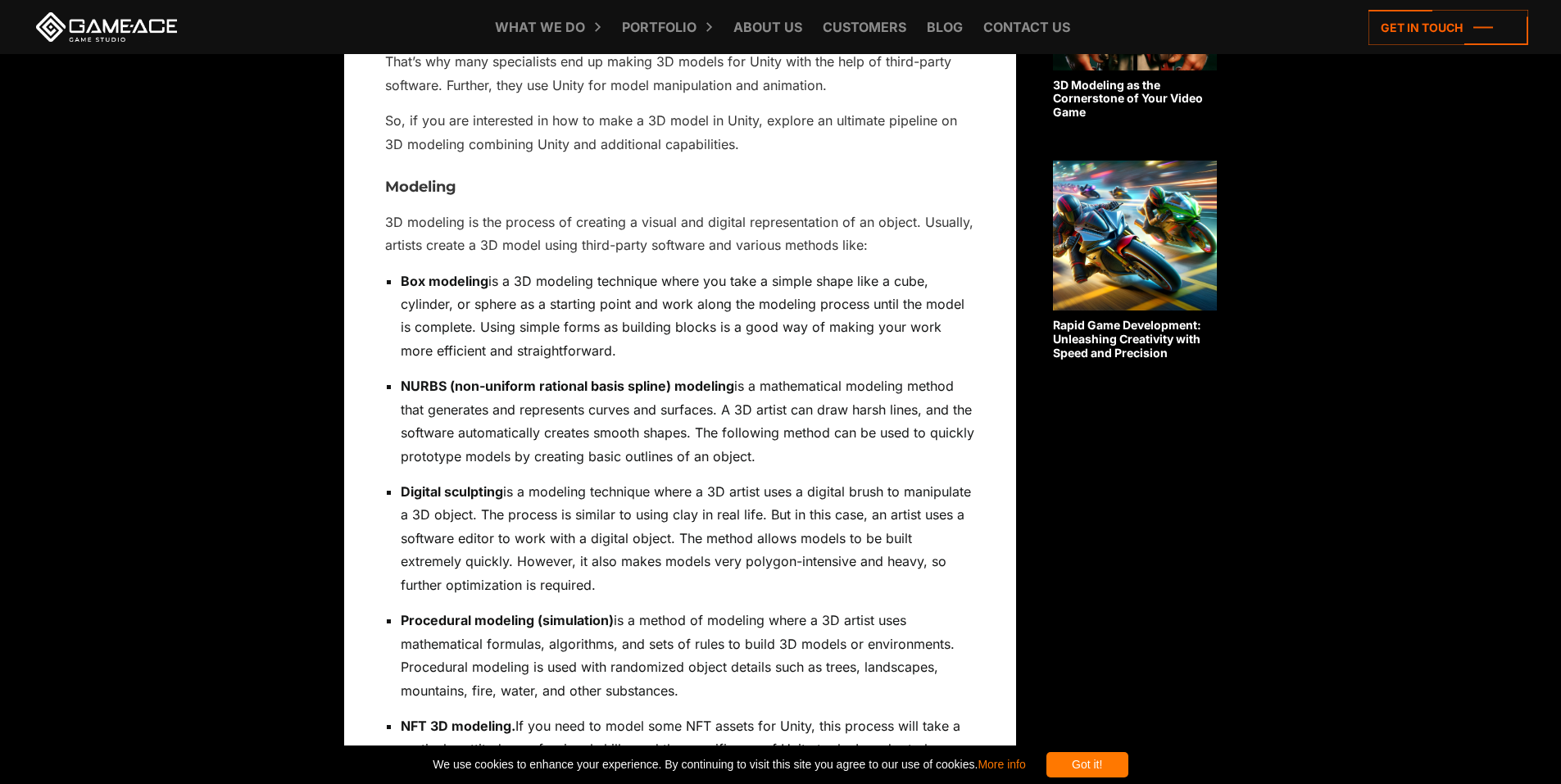 click on "Box modeling  is a 3D modeling technique where you take a simple shape like a cube, cylinder, or sphere as a starting point and work along the modeling process until the model is complete. Using simple forms as building blocks is a good way of making your work more efficient and straightforward." at bounding box center (687, 316) 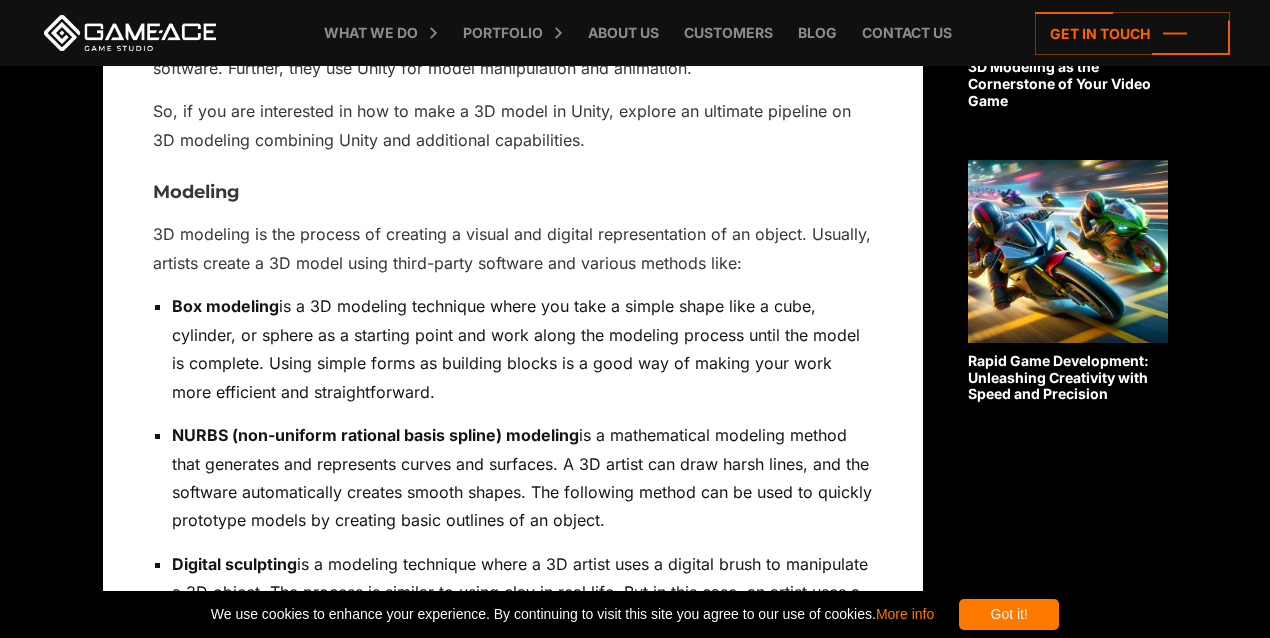 scroll, scrollTop: 1600, scrollLeft: 0, axis: vertical 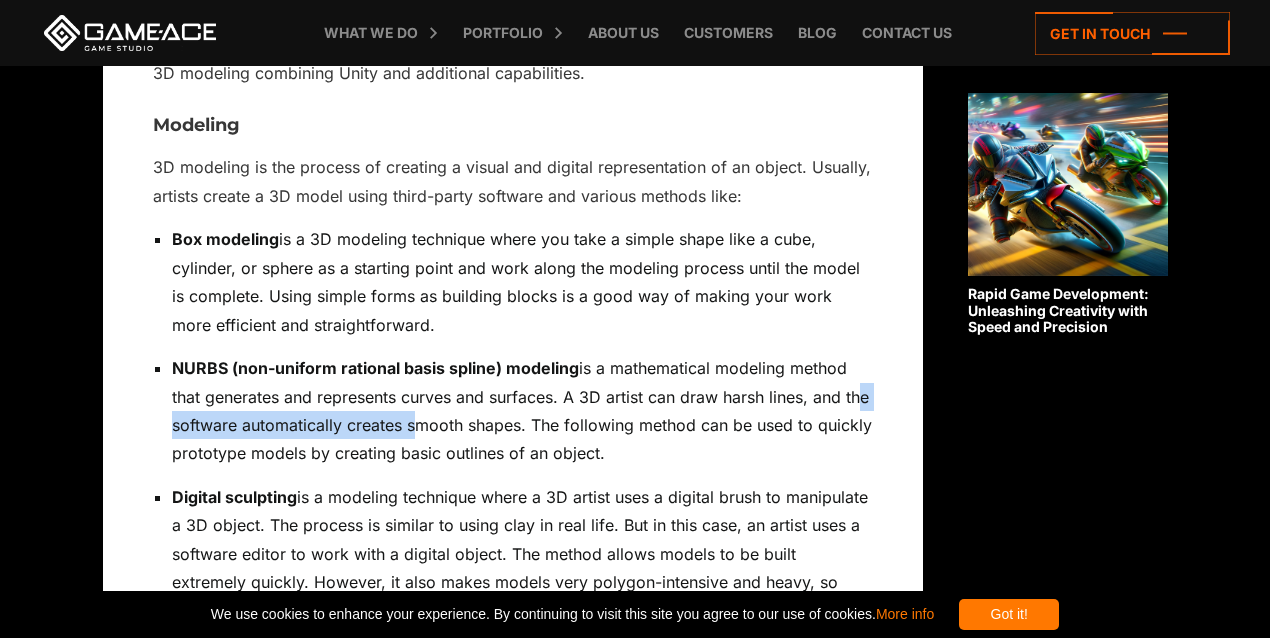 drag, startPoint x: 176, startPoint y: 430, endPoint x: 436, endPoint y: 430, distance: 260 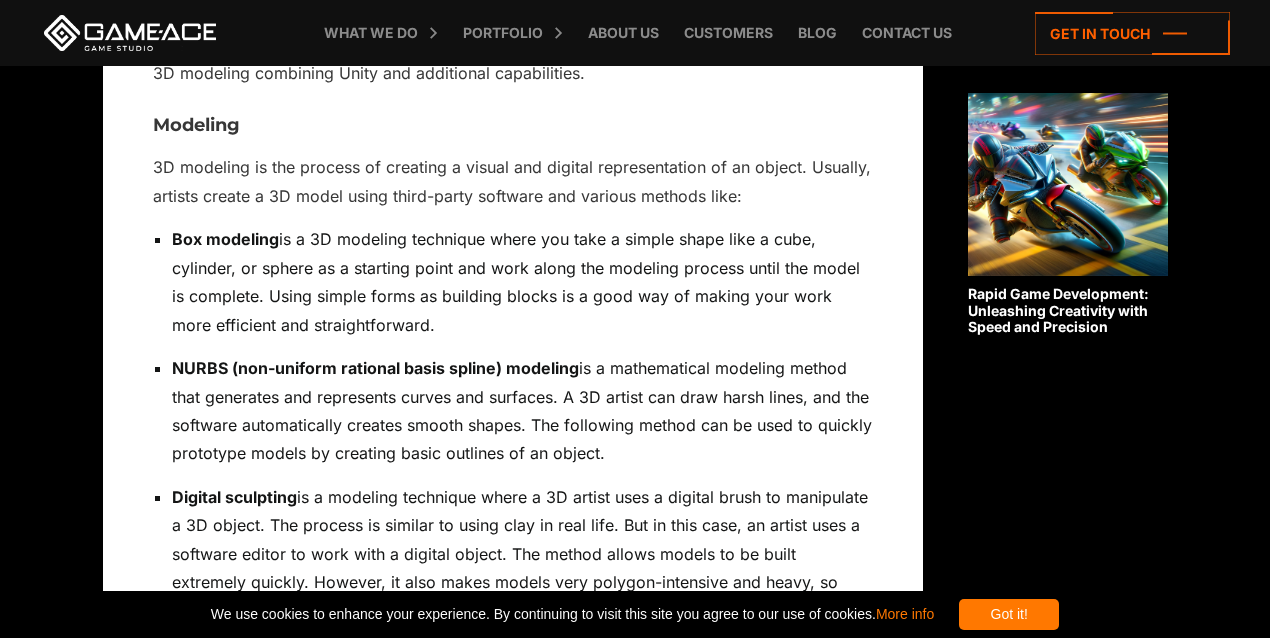 click on "NURBS (non-uniform rational basis spline) modeling  is a mathematical modeling method that generates and represents curves and surfaces. A 3D artist can draw harsh lines, and the software automatically creates smooth shapes. The following method can be used to quickly prototype models by creating basic outlines of an object." at bounding box center [522, 411] 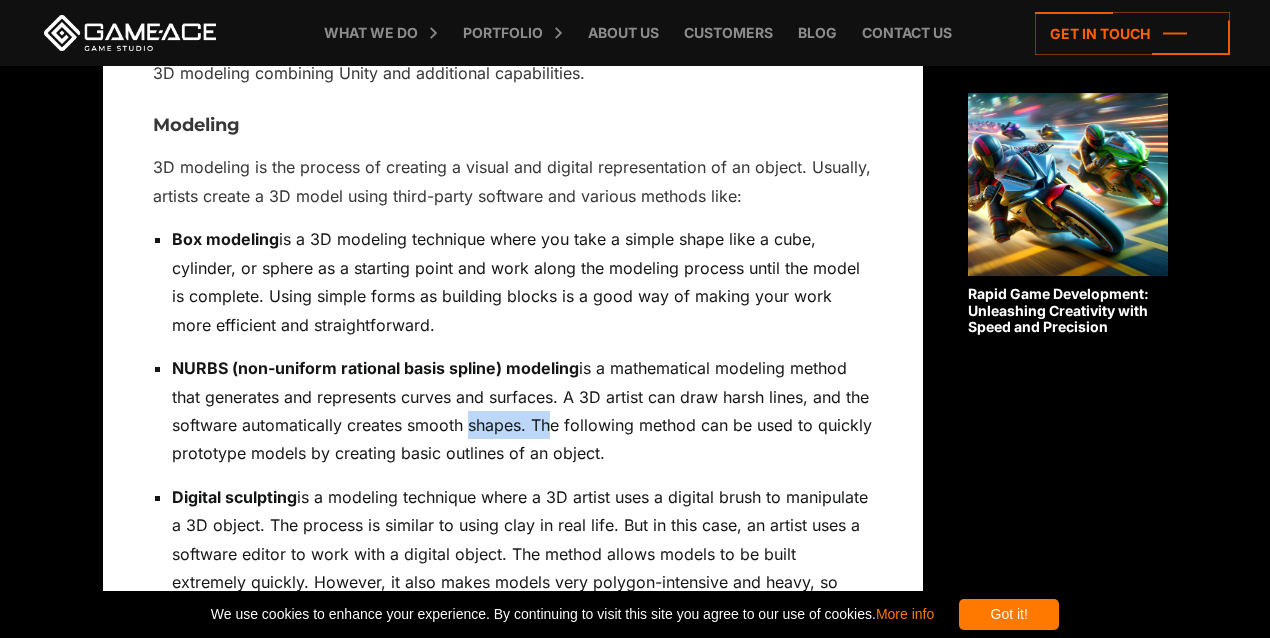 drag, startPoint x: 488, startPoint y: 424, endPoint x: 570, endPoint y: 414, distance: 82.607506 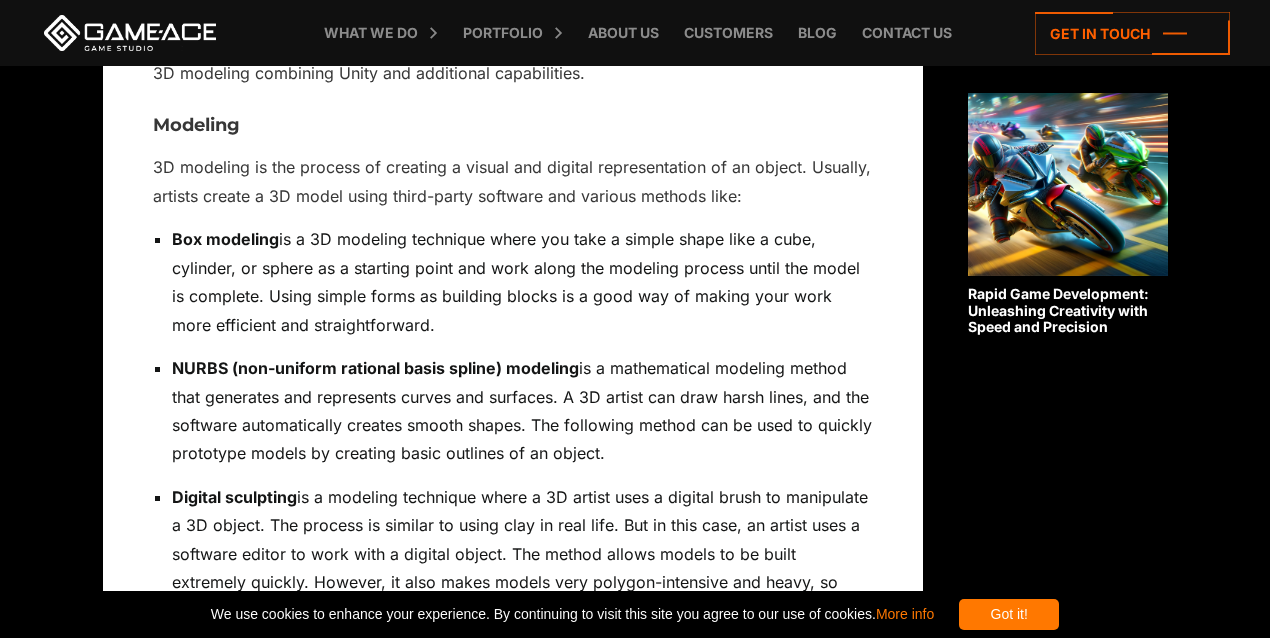 click on "NURBS (non-uniform rational basis spline) modeling  is a mathematical modeling method that generates and represents curves and surfaces. A 3D artist can draw harsh lines, and the software automatically creates smooth shapes. The following method can be used to quickly prototype models by creating basic outlines of an object." at bounding box center (522, 411) 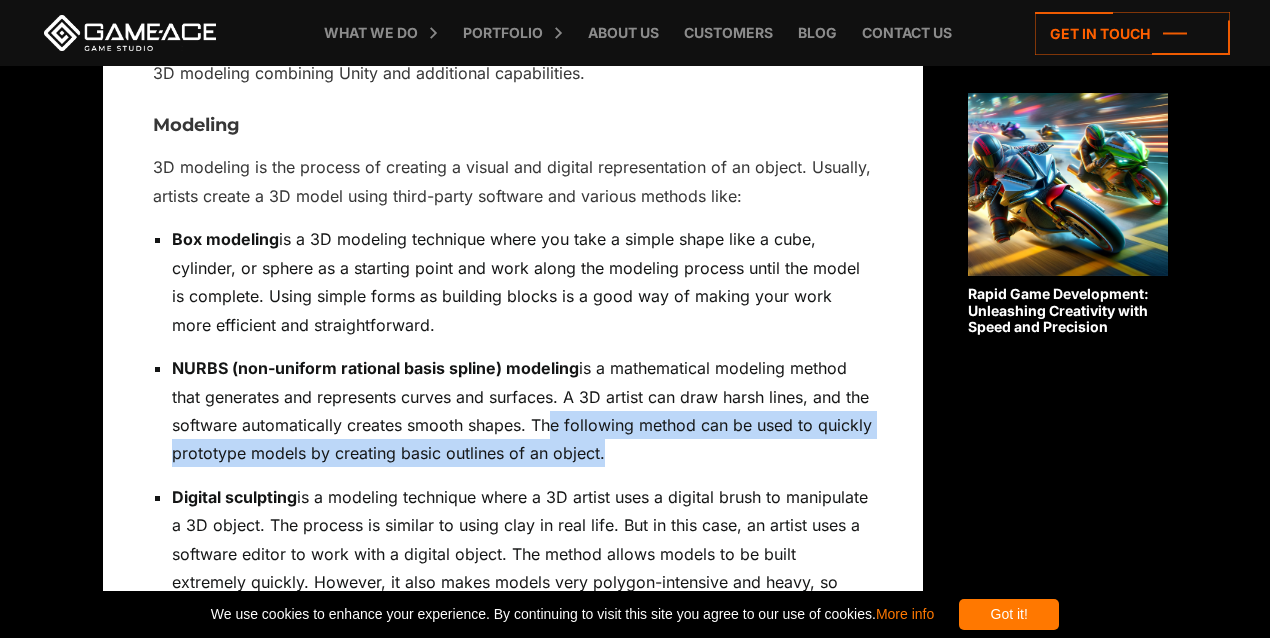 drag, startPoint x: 566, startPoint y: 419, endPoint x: 816, endPoint y: 477, distance: 256.63983 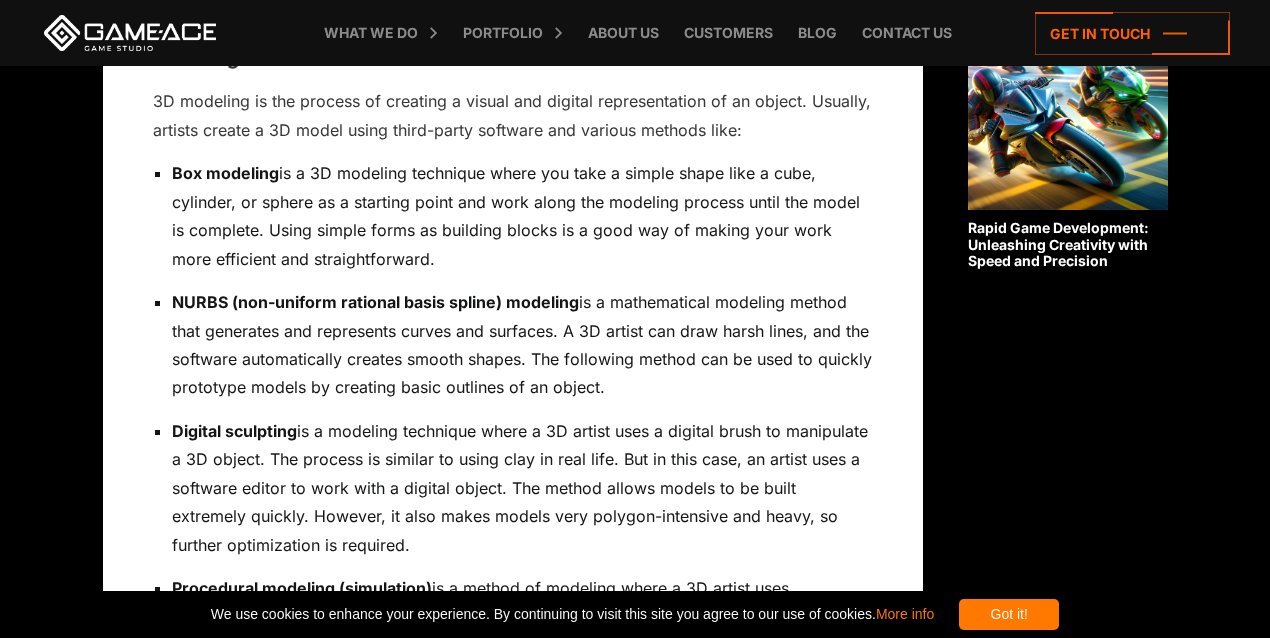 scroll, scrollTop: 1733, scrollLeft: 0, axis: vertical 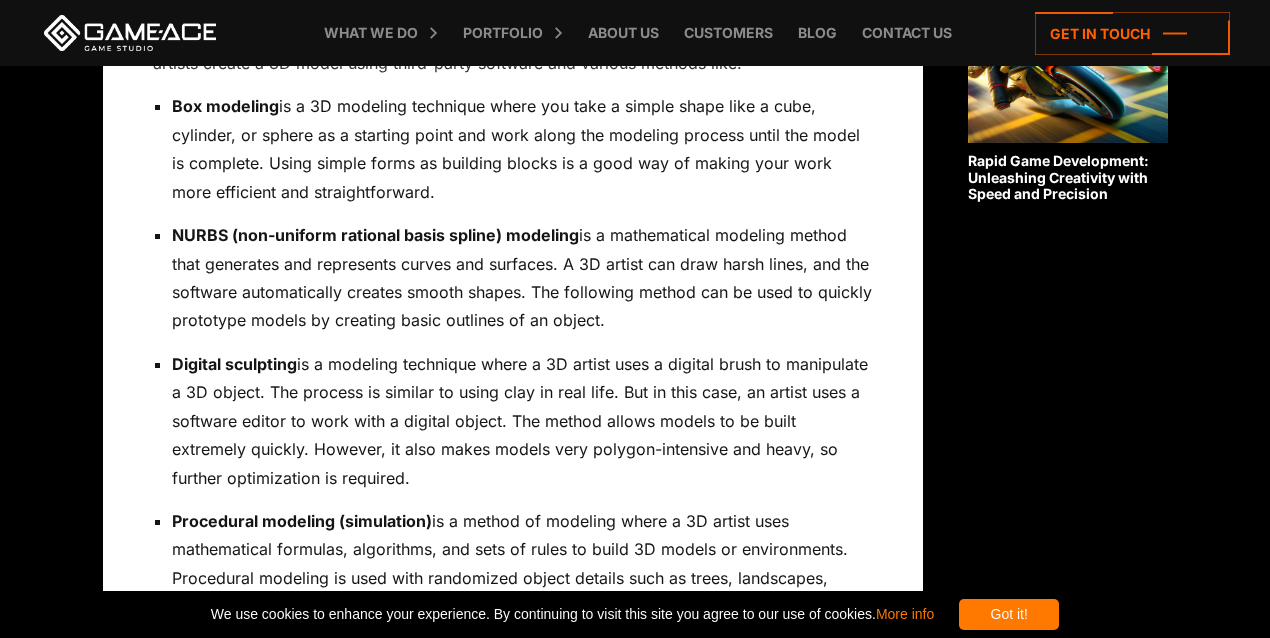 drag, startPoint x: 351, startPoint y: 391, endPoint x: 795, endPoint y: 464, distance: 449.96112 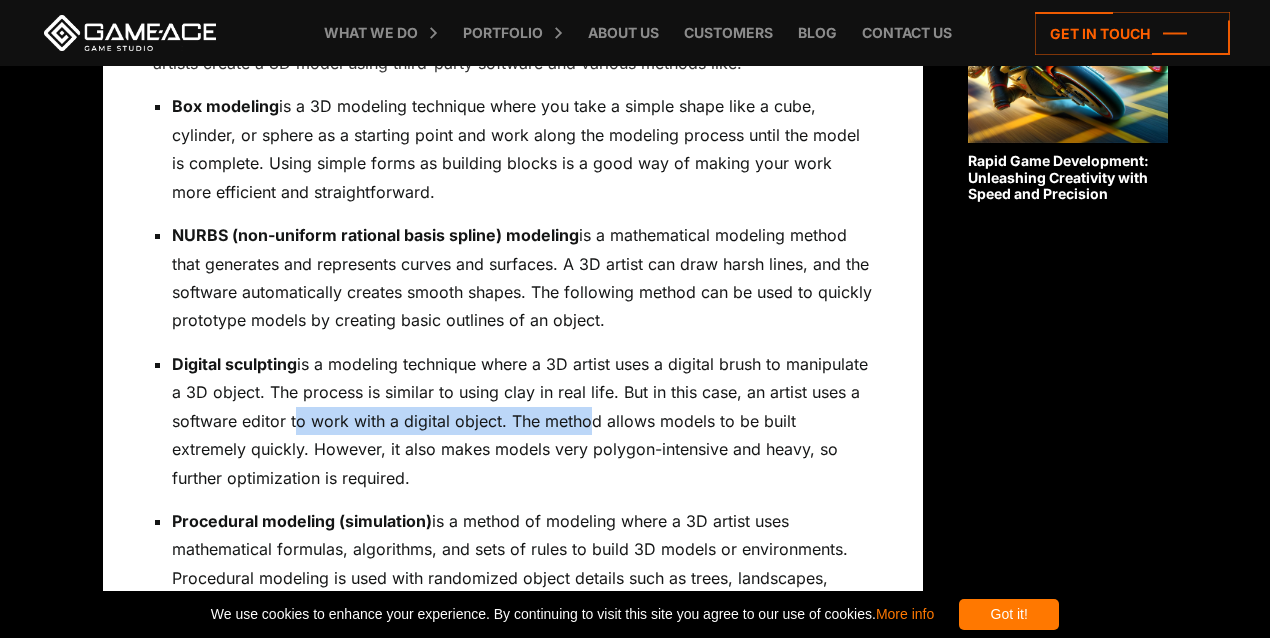 drag, startPoint x: 388, startPoint y: 427, endPoint x: 674, endPoint y: 411, distance: 286.4472 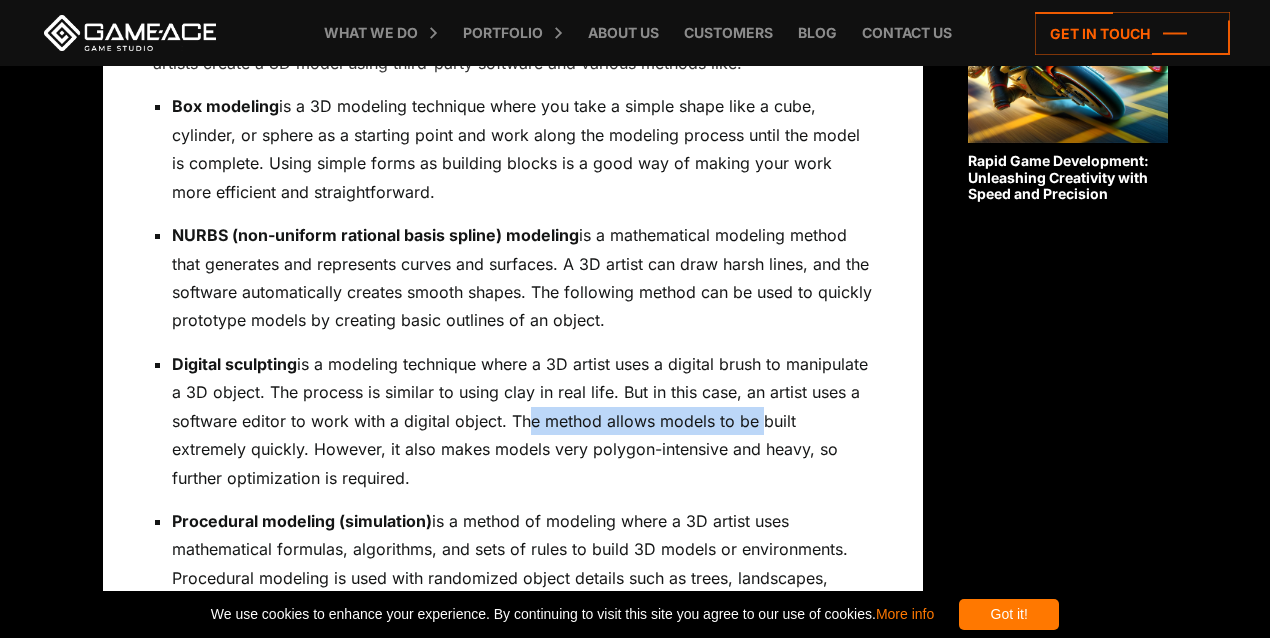 drag, startPoint x: 613, startPoint y: 417, endPoint x: 863, endPoint y: 424, distance: 250.09798 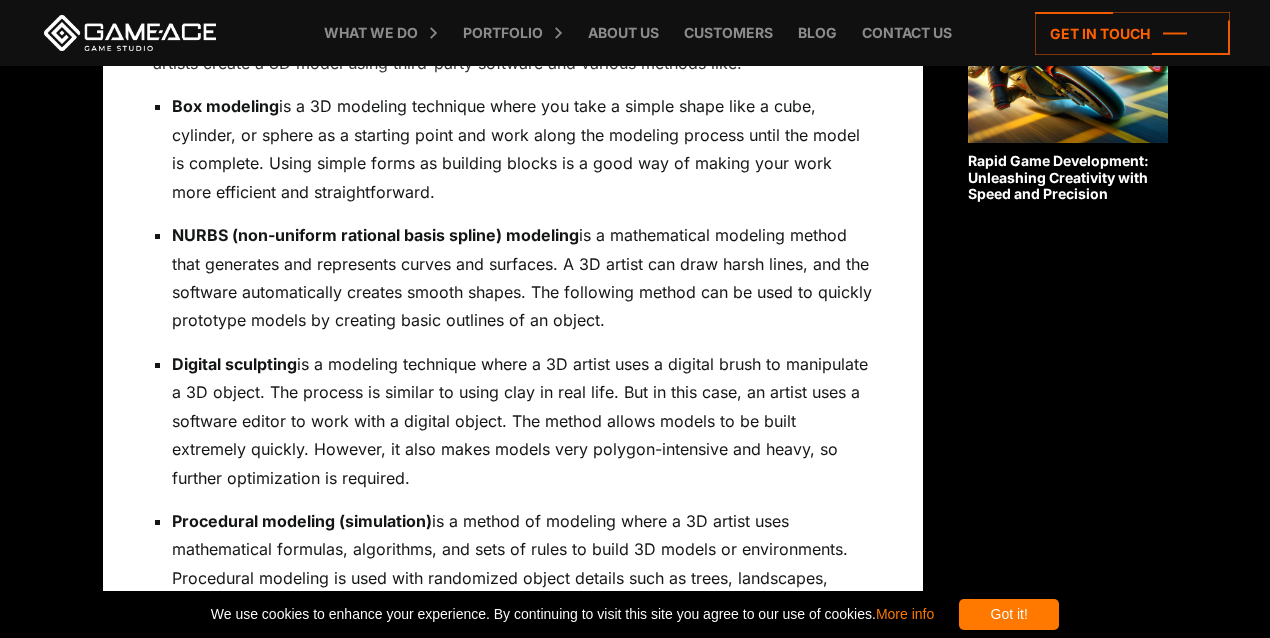 click on "Digital sculpting  is a modeling technique where a 3D artist uses a digital brush to manipulate a 3D object. The process is similar to using clay in real life. But in this case, an artist uses a software editor to work with a digital object. The method allows models to be built extremely quickly. However, it also makes models very polygon-intensive and heavy, so further optimization is required." at bounding box center [522, 421] 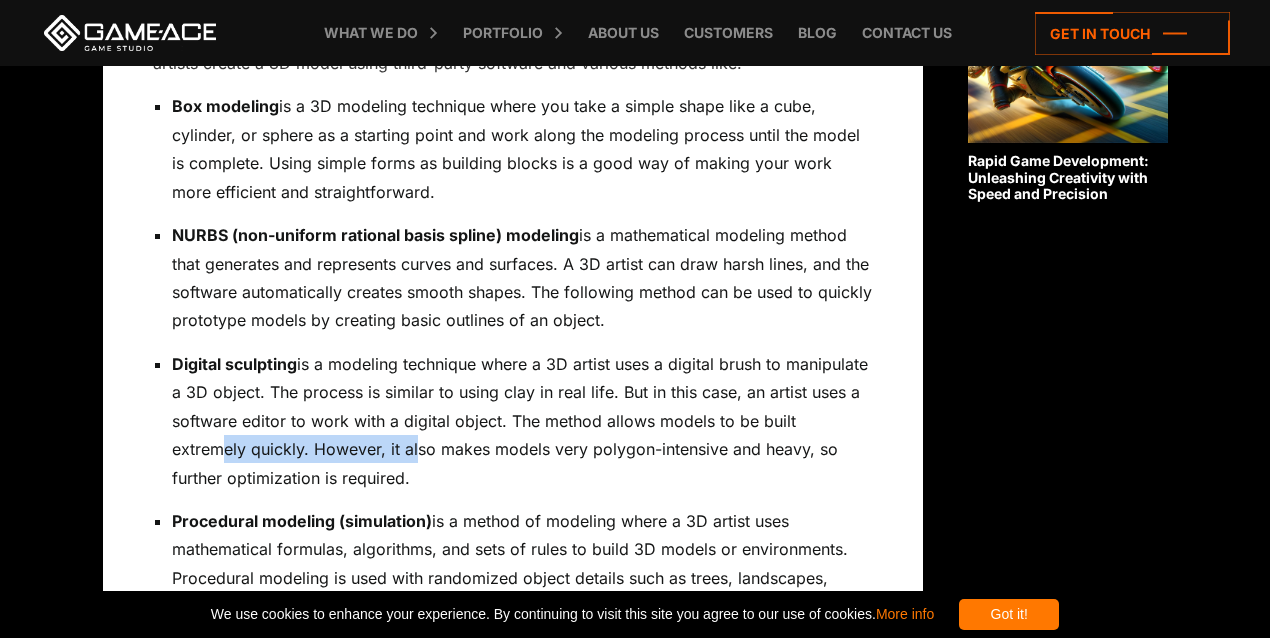 drag, startPoint x: 437, startPoint y: 447, endPoint x: 249, endPoint y: 437, distance: 188.26576 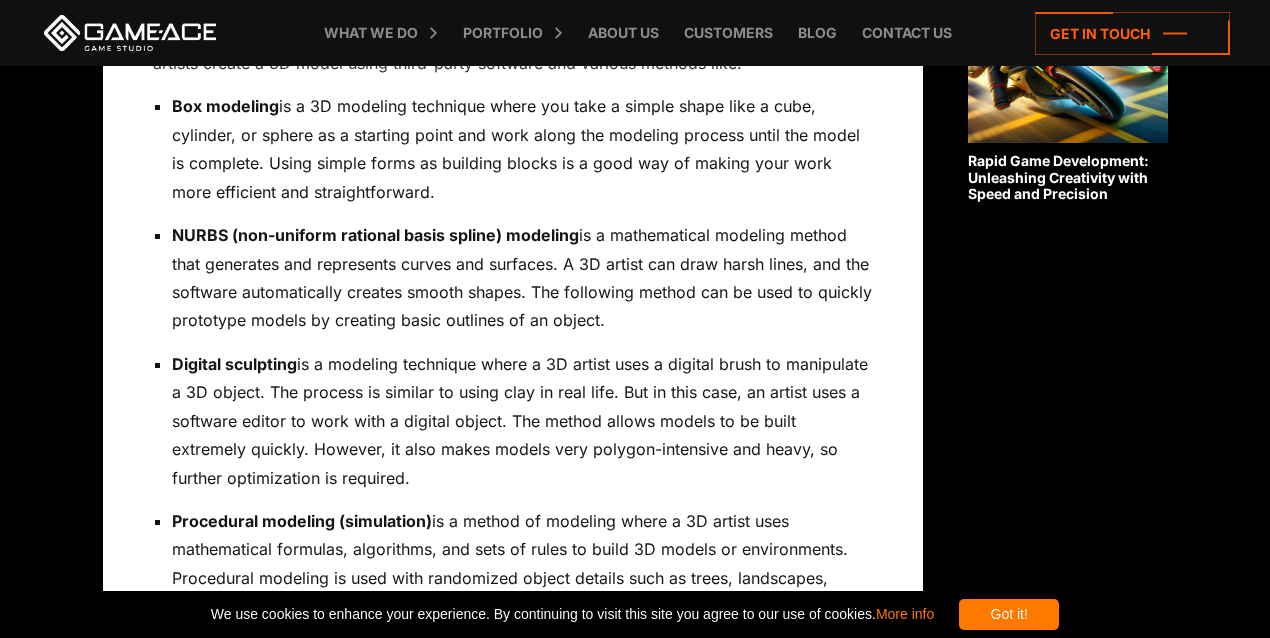 drag, startPoint x: 283, startPoint y: 451, endPoint x: 694, endPoint y: 464, distance: 411.20554 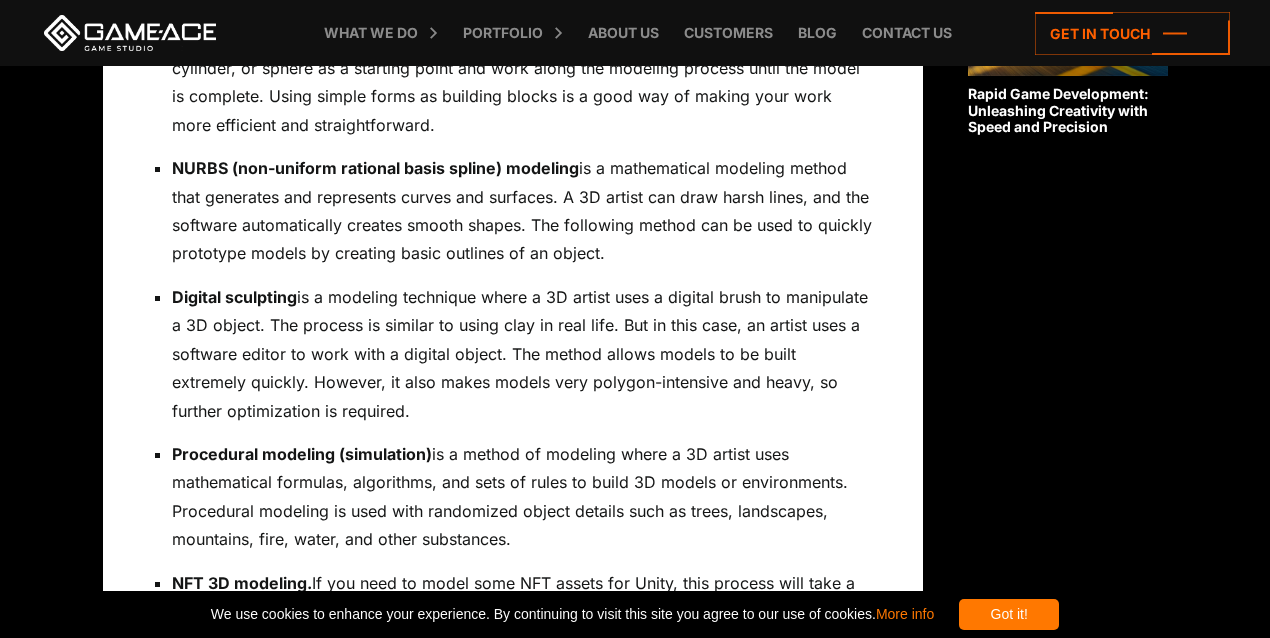 scroll, scrollTop: 1866, scrollLeft: 0, axis: vertical 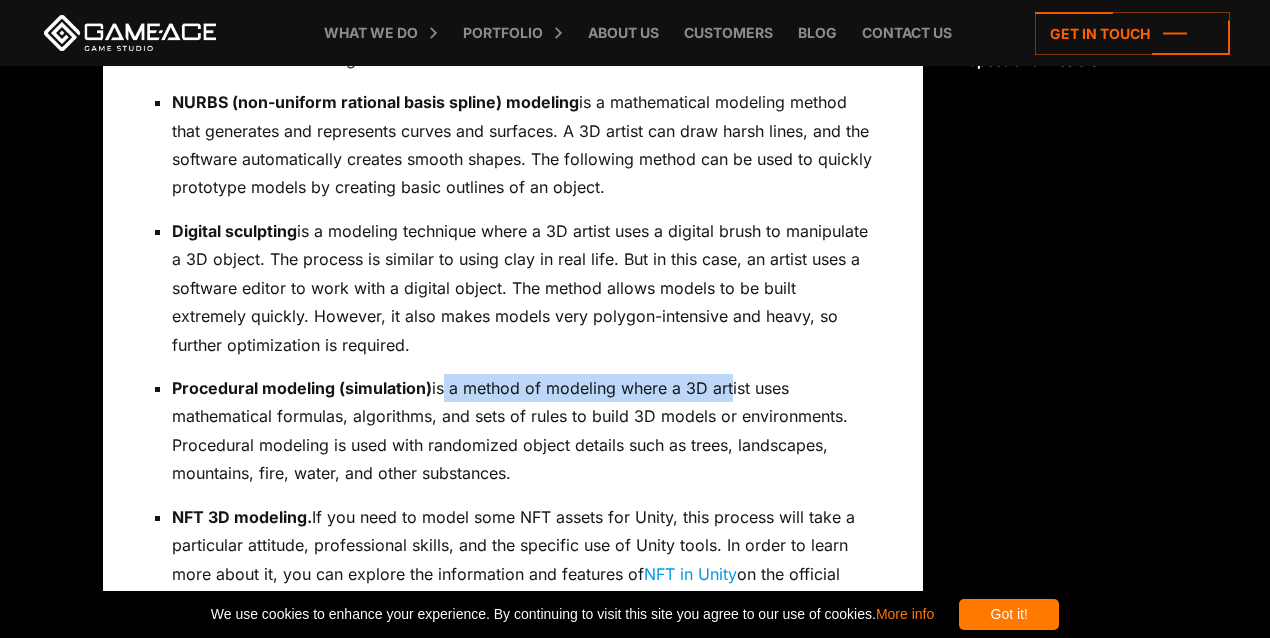 drag, startPoint x: 438, startPoint y: 387, endPoint x: 729, endPoint y: 377, distance: 291.17178 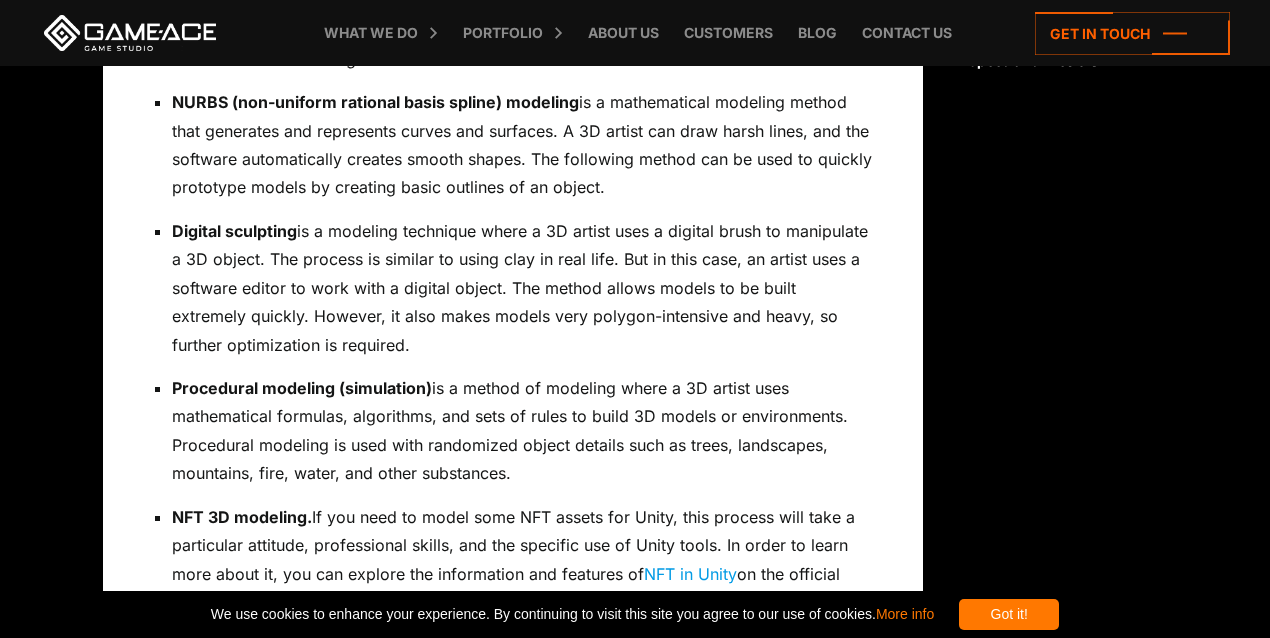 click on "Procedural modeling (simulation)  is a method of modeling where a 3D artist uses mathematical formulas, algorithms, and sets of rules to build 3D models or environments. Procedural modeling is used with randomized object details such as trees, landscapes, mountains, fire, water, and other substances." at bounding box center (522, 431) 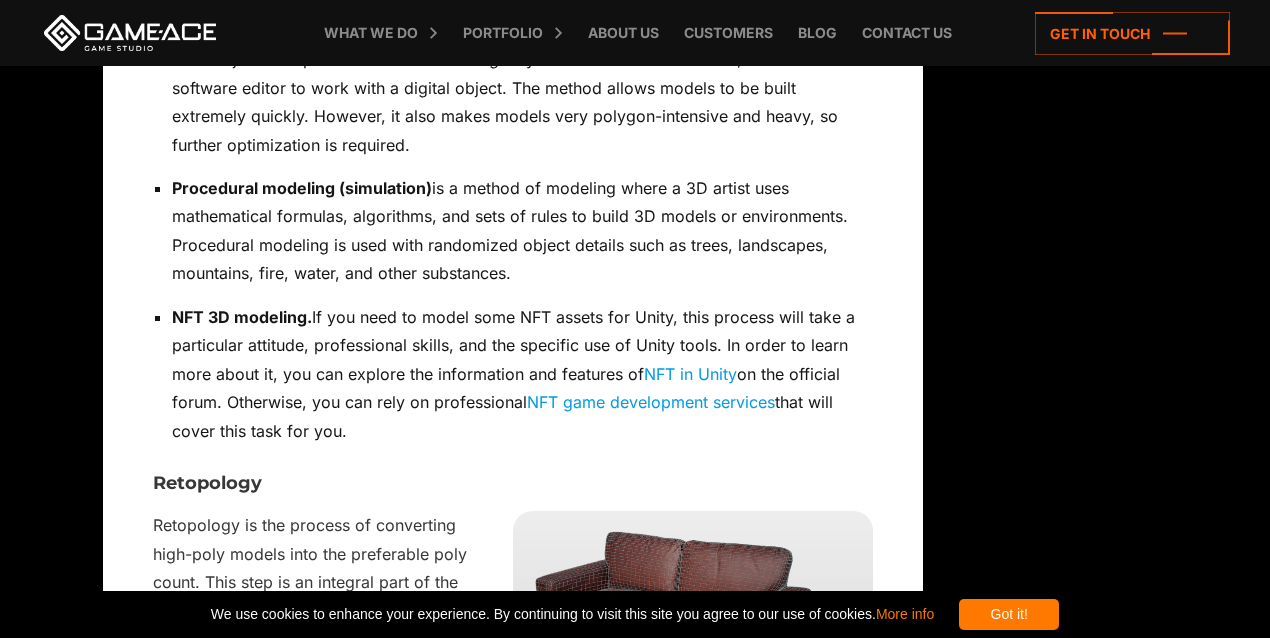 scroll, scrollTop: 2000, scrollLeft: 0, axis: vertical 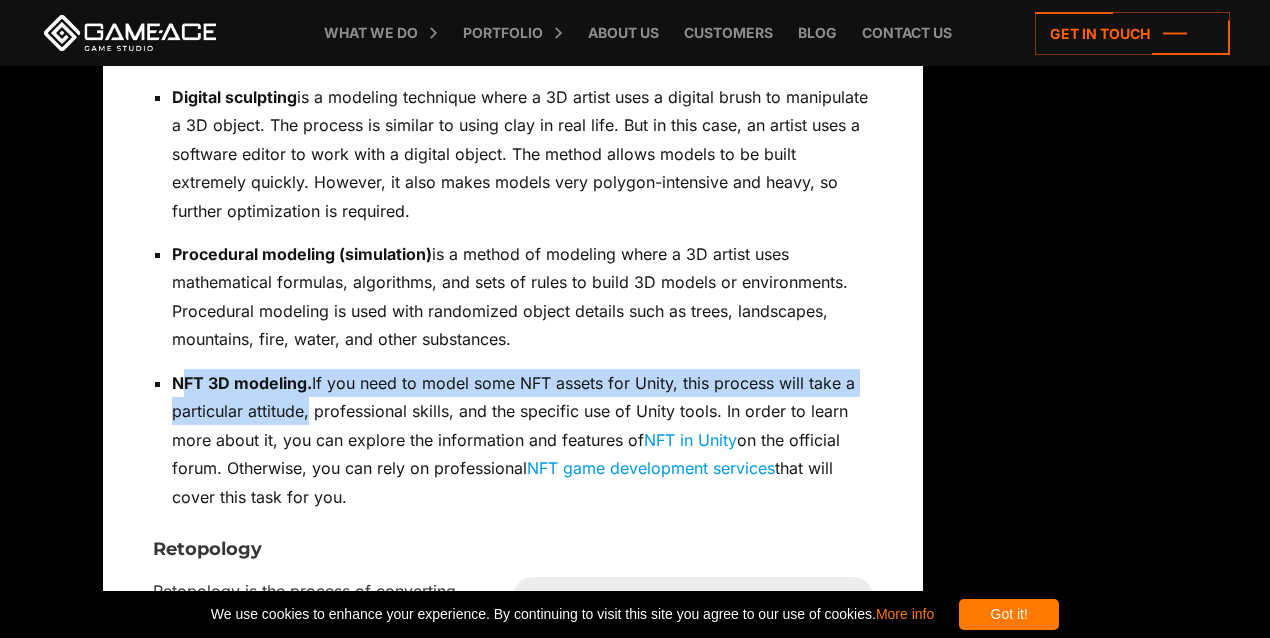 drag, startPoint x: 181, startPoint y: 386, endPoint x: 302, endPoint y: 399, distance: 121.69634 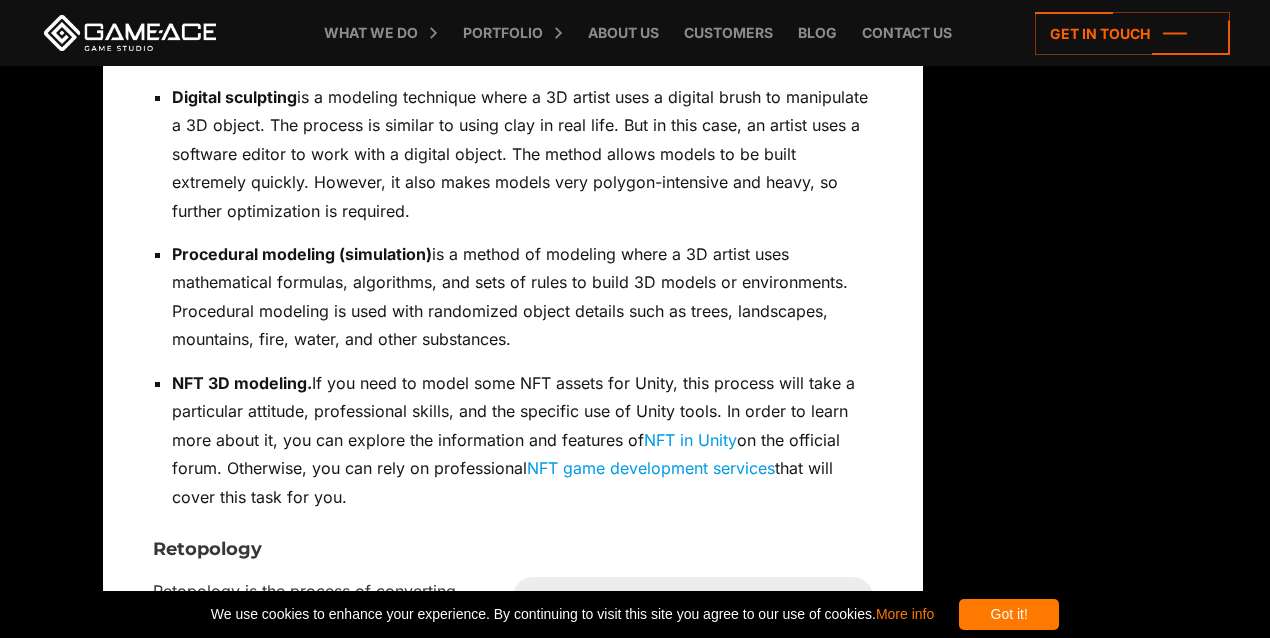 click on "NFT 3D modeling. If you need to model some NFT assets for Unity, this process will take a particular attitude, professional skills, and the specific use of Unity tools. In order to learn more about it, you can explore the information and features of NFT in Unity on the official forum. Otherwise, you can rely on professional NFT game development services that will cover this task for you." at bounding box center [522, 440] 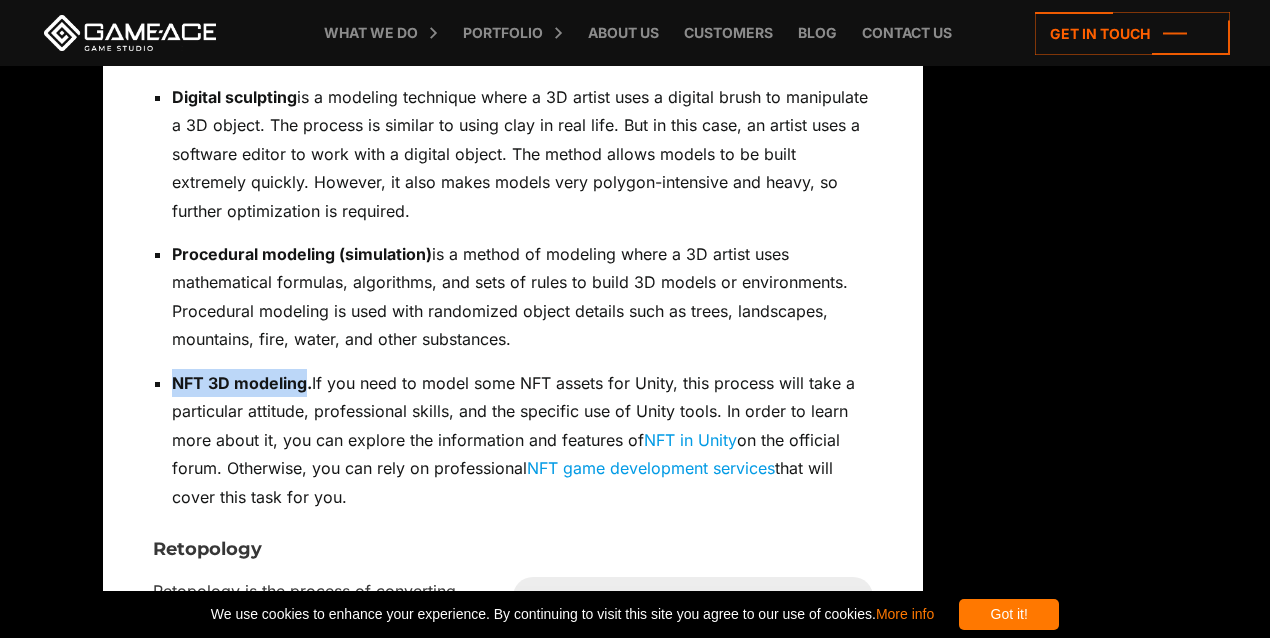 drag, startPoint x: 176, startPoint y: 380, endPoint x: 307, endPoint y: 382, distance: 131.01526 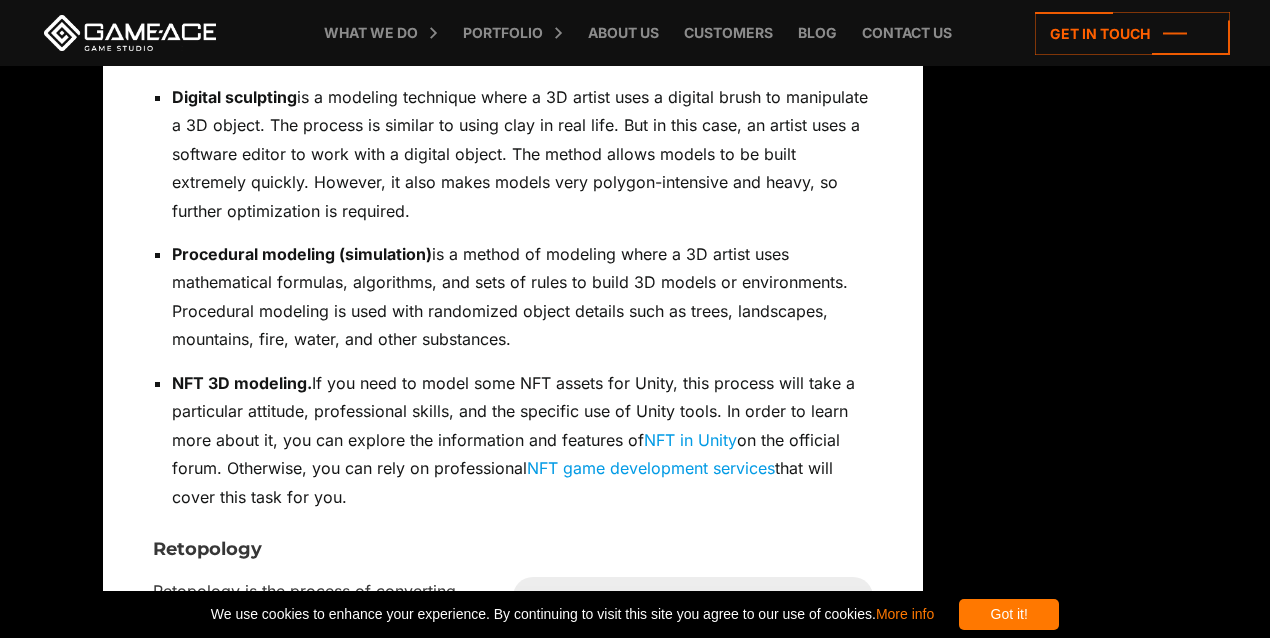 click on "NFT 3D modeling. If you need to model some NFT assets for Unity, this process will take a particular attitude, professional skills, and the specific use of Unity tools. In order to learn more about it, you can explore the information and features of NFT in Unity on the official forum. Otherwise, you can rely on professional NFT game development services that will cover this task for you." at bounding box center (522, 440) 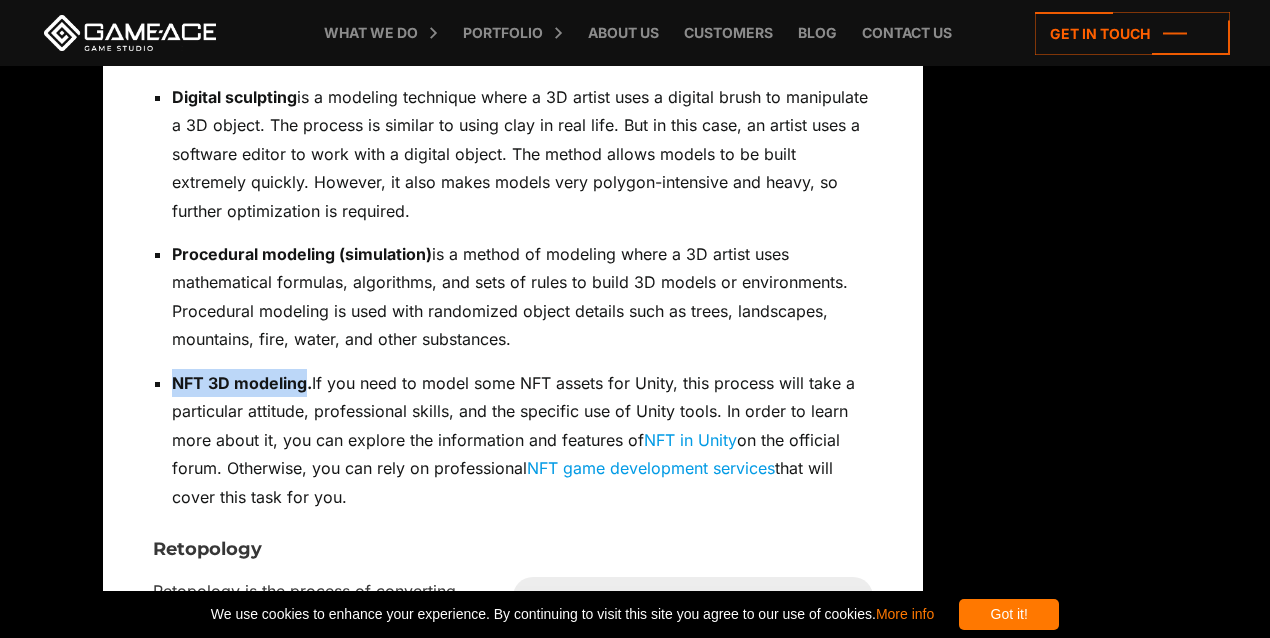 drag, startPoint x: 304, startPoint y: 381, endPoint x: 174, endPoint y: 380, distance: 130.00385 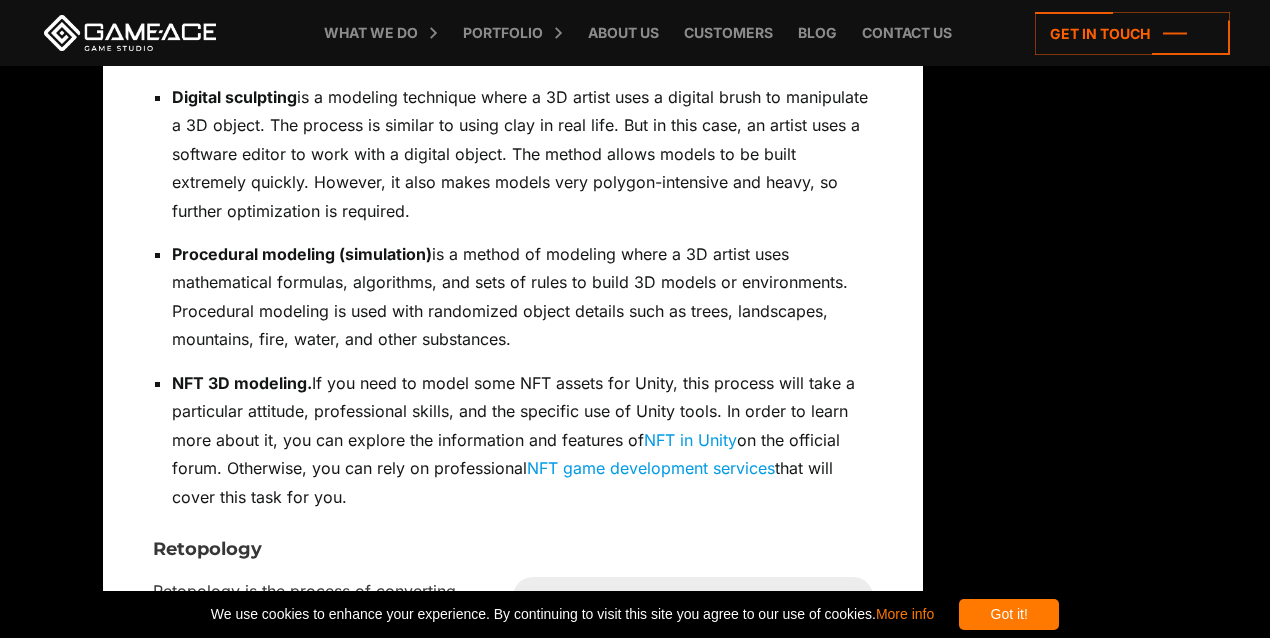 click on "NFT 3D modeling. If you need to model some NFT assets for Unity, this process will take a particular attitude, professional skills, and the specific use of Unity tools. In order to learn more about it, you can explore the information and features of NFT in Unity on the official forum. Otherwise, you can rely on professional NFT game development services that will cover this task for you." at bounding box center (522, 440) 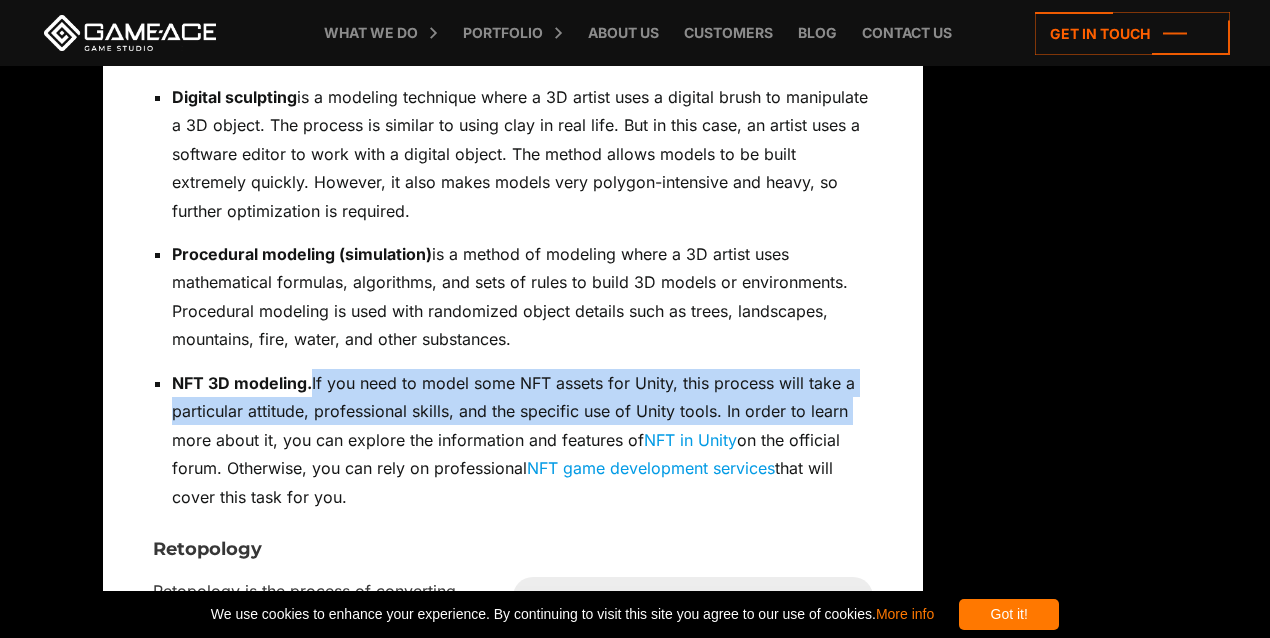 drag, startPoint x: 310, startPoint y: 380, endPoint x: 847, endPoint y: 419, distance: 538.41437 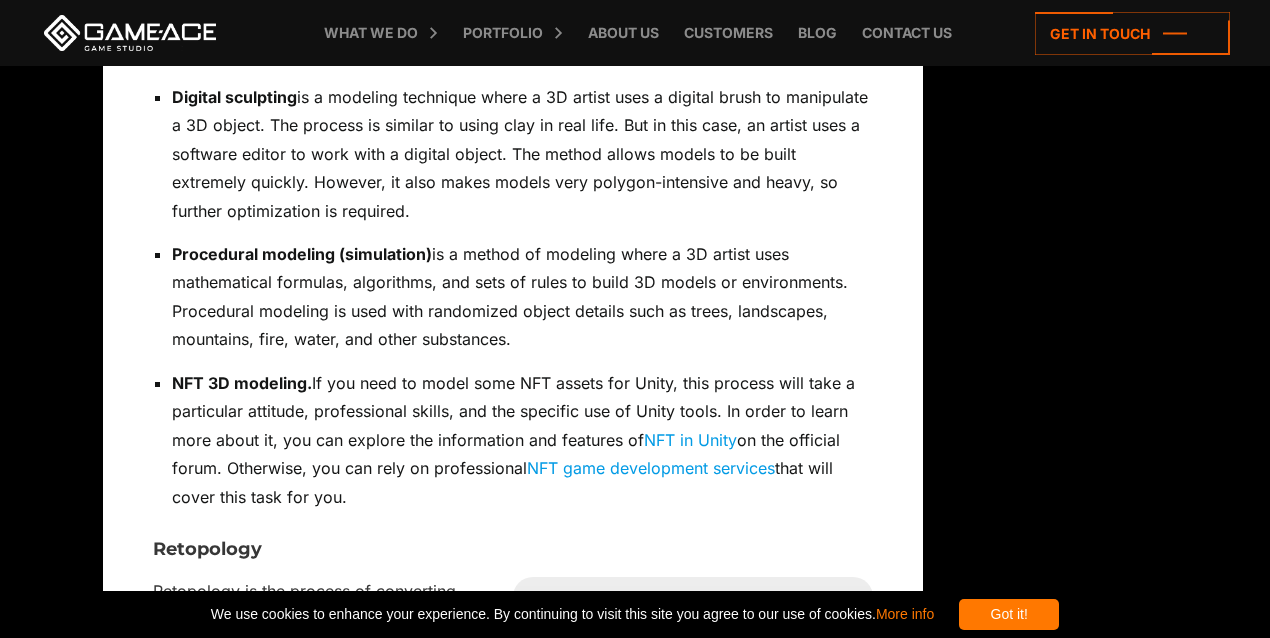 click on "NFT 3D modeling. If you need to model some NFT assets for Unity, this process will take a particular attitude, professional skills, and the specific use of Unity tools. In order to learn more about it, you can explore the information and features of NFT in Unity on the official forum. Otherwise, you can rely on professional NFT game development services that will cover this task for you." at bounding box center (522, 440) 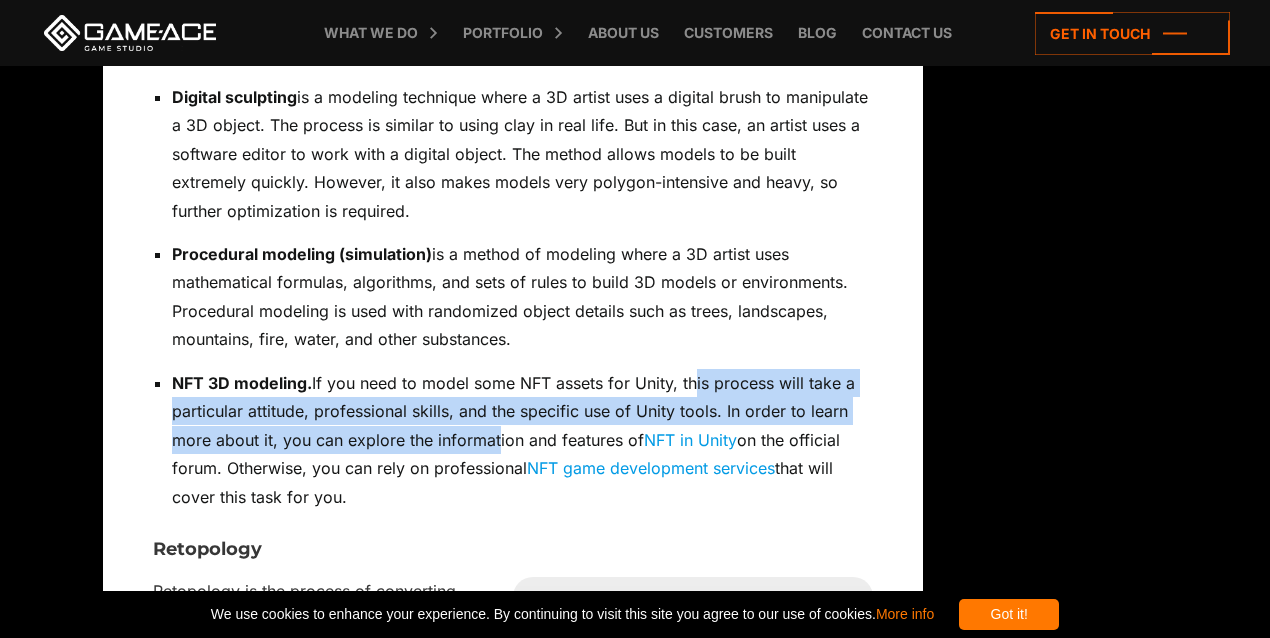 drag, startPoint x: 686, startPoint y: 393, endPoint x: 492, endPoint y: 428, distance: 197.13194 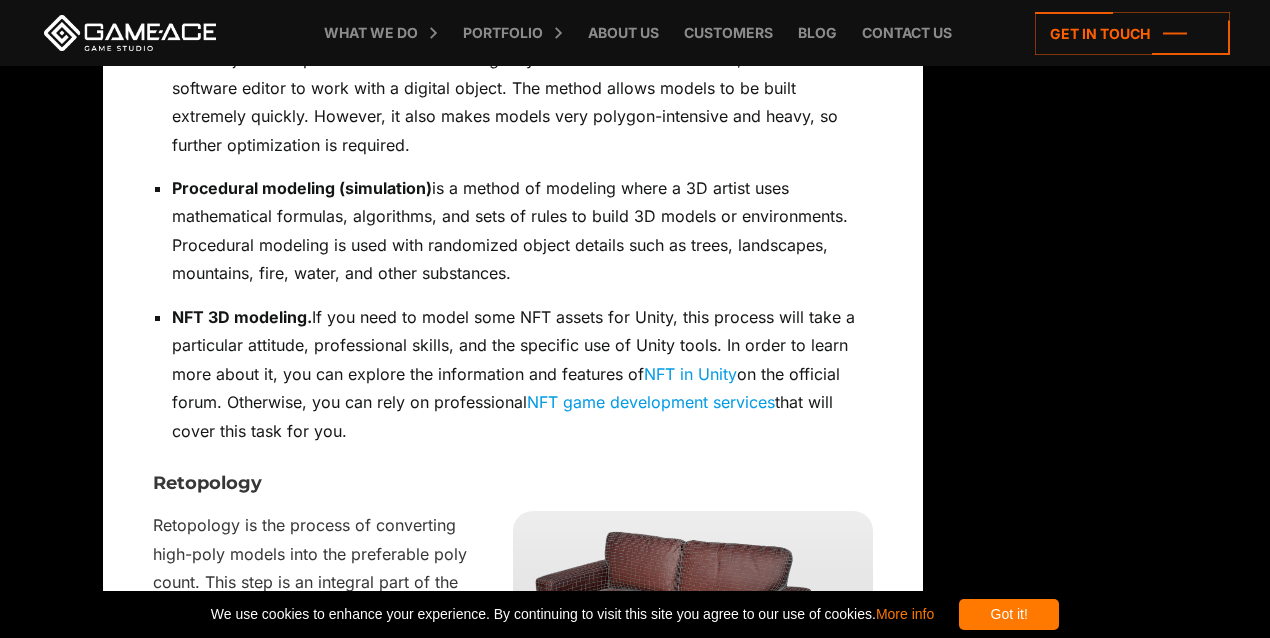 scroll, scrollTop: 2133, scrollLeft: 0, axis: vertical 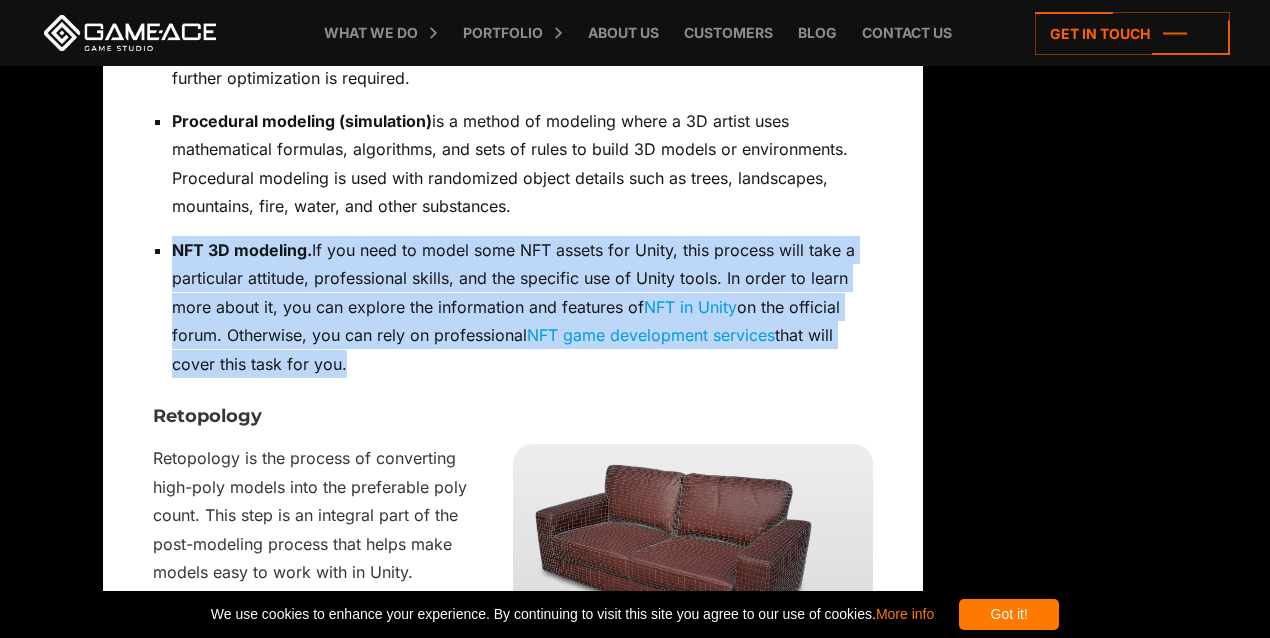 drag, startPoint x: 340, startPoint y: 368, endPoint x: 176, endPoint y: 238, distance: 209.27493 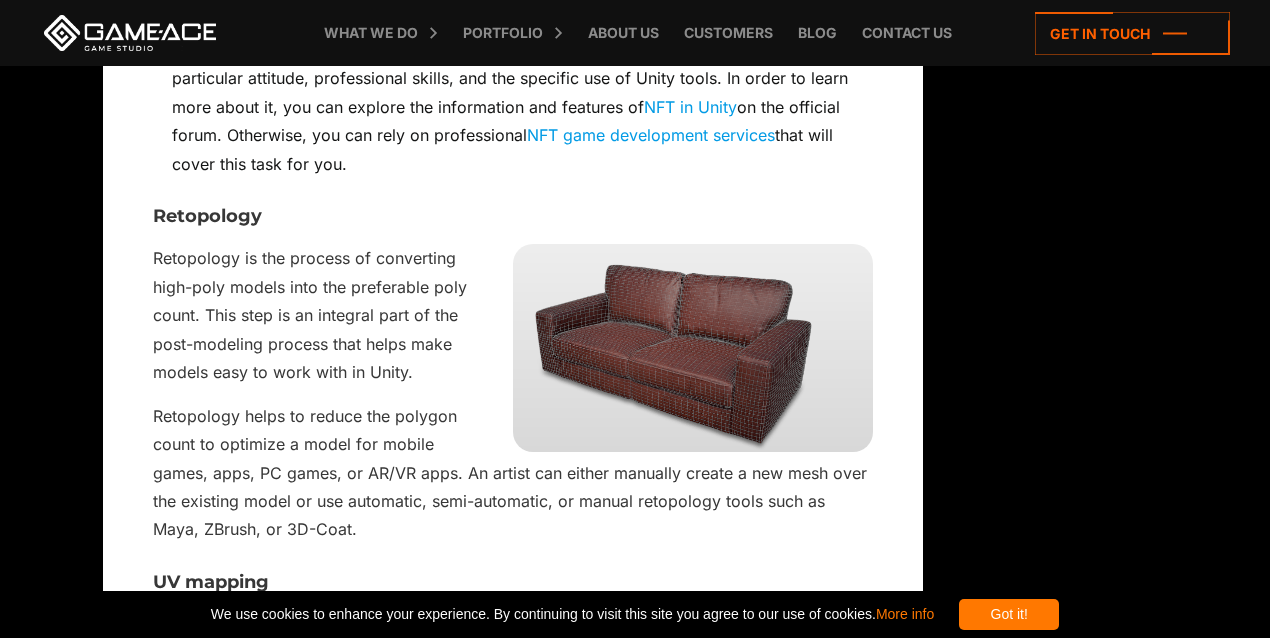 click on "Retopology is the process of converting high-poly models into the preferable poly count. This step is an integral part of the post-modeling process that helps make models easy to work with in Unity." at bounding box center (513, 315) 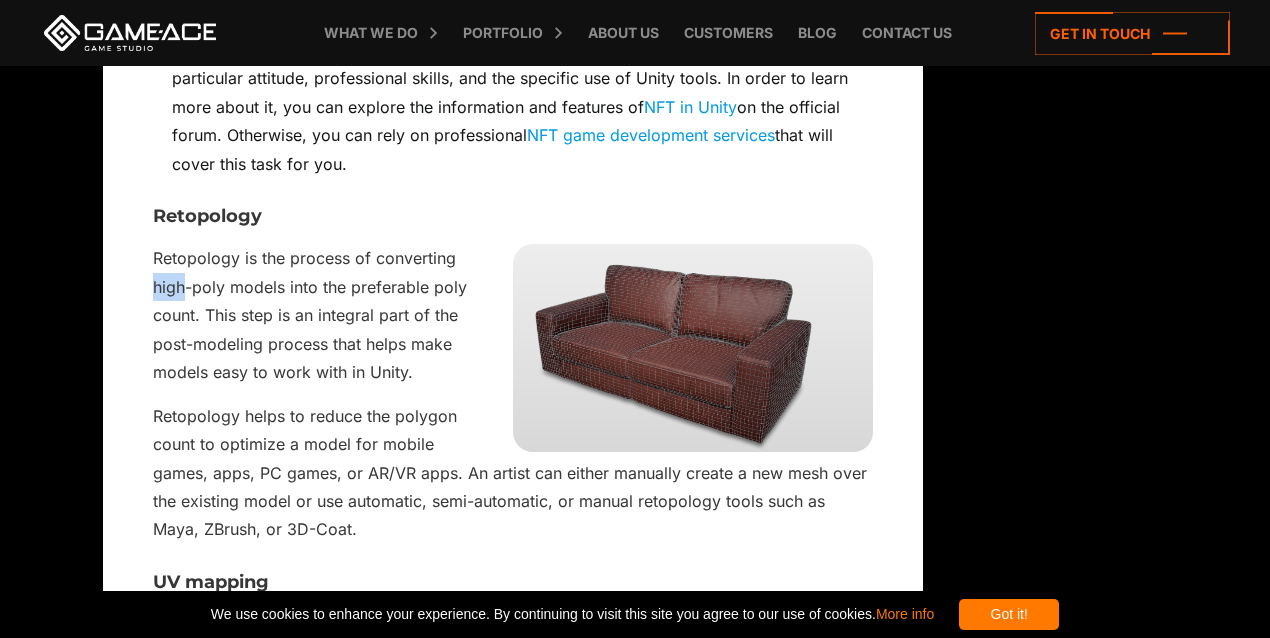 click on "Retopology is the process of converting high-poly models into the preferable poly count. This step is an integral part of the post-modeling process that helps make models easy to work with in Unity." at bounding box center [513, 315] 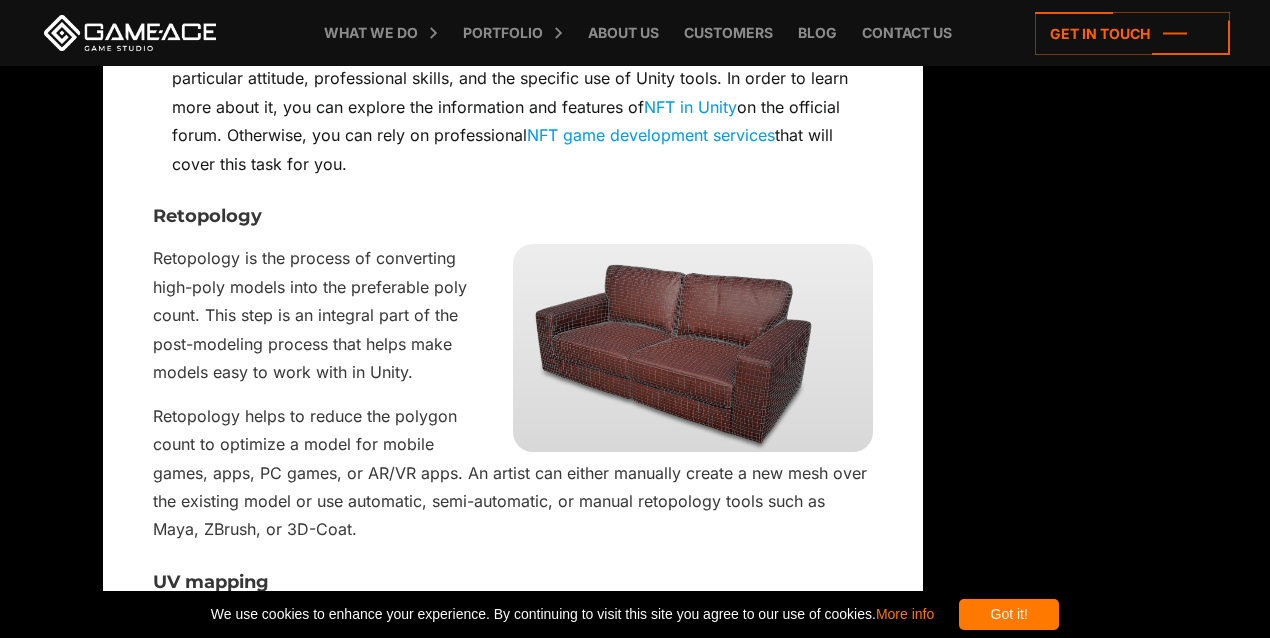 click on "Any gaming project takes a robust tech stack in order to get a flawless workflow and an outstanding result. For many companies, the Unity game engine became an integral part of game development and 3D content creation. Yet, this piece of software isn’t a magic pill that suits any project or purpose.
So, can you make 3D models in Unity? Of course. Still, it’s better to know Unity’s ins and outs, as well as the additional ways to develop striking content so that you don’t waste your team’s time running on low efficiency.
Yet, can you create 3D models in Unity without any third-party programs and still achieve top-notch quality? This article will shed light on this question and Unity’s capabilities for your project, as well as share the 3D modeling pipeline from an experienced  Unity game development studio .
Our Portfolio
Contact us
How To Make 3D Models For Unity
Modeling
Box modeling
Digital sculpting" at bounding box center (513, 1489) 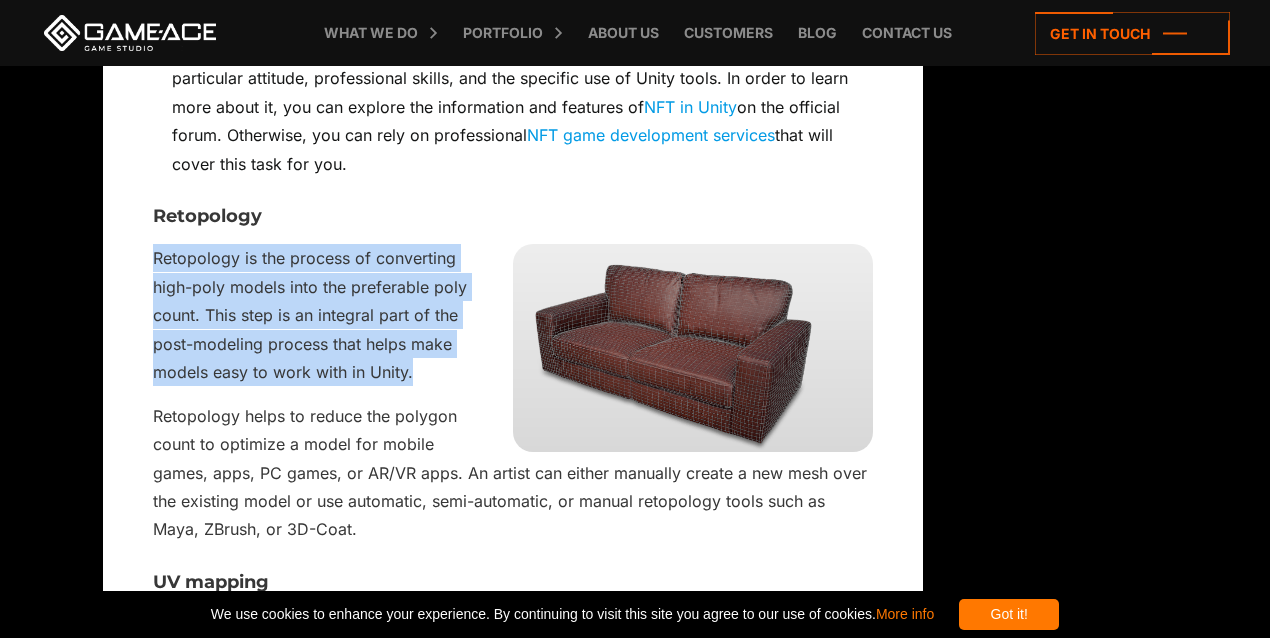 drag, startPoint x: 152, startPoint y: 252, endPoint x: 444, endPoint y: 382, distance: 319.63104 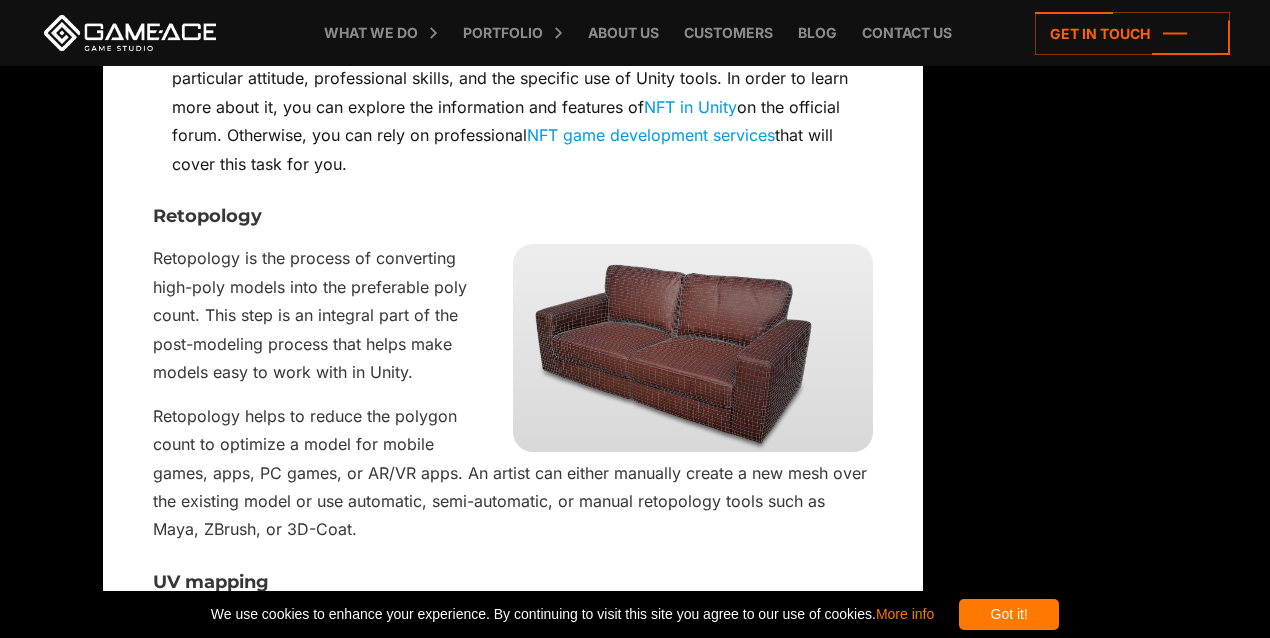 click on "Any gaming project takes a robust tech stack in order to get a flawless workflow and an outstanding result. For many companies, the Unity game engine became an integral part of game development and 3D content creation. Yet, this piece of software isn’t a magic pill that suits any project or purpose.
So, can you make 3D models in Unity? Of course. Still, it’s better to know Unity’s ins and outs, as well as the additional ways to develop striking content so that you don’t waste your team’s time running on low efficiency.
Yet, can you create 3D models in Unity without any third-party programs and still achieve top-notch quality? This article will shed light on this question and Unity’s capabilities for your project, as well as share the 3D modeling pipeline from an experienced  Unity game development studio .
Our Portfolio
Contact us
How To Make 3D Models For Unity
Modeling
Box modeling
Digital sculpting" at bounding box center [513, 1489] 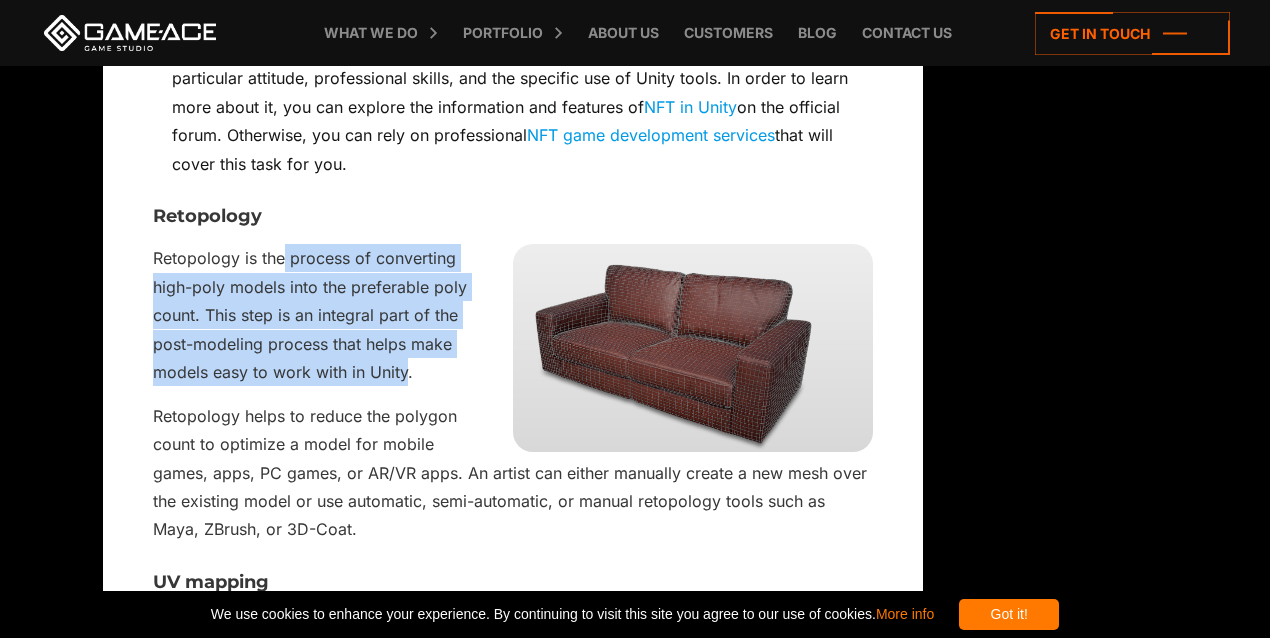drag, startPoint x: 281, startPoint y: 258, endPoint x: 400, endPoint y: 373, distance: 165.48715 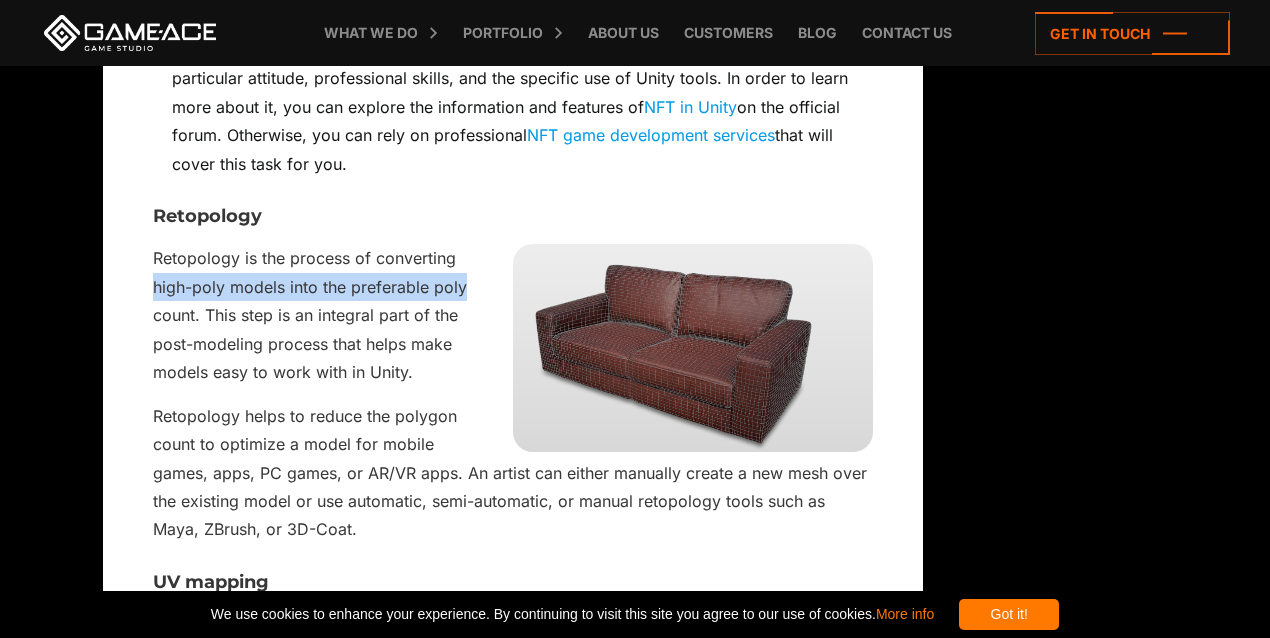 drag, startPoint x: 142, startPoint y: 296, endPoint x: 477, endPoint y: 291, distance: 335.03732 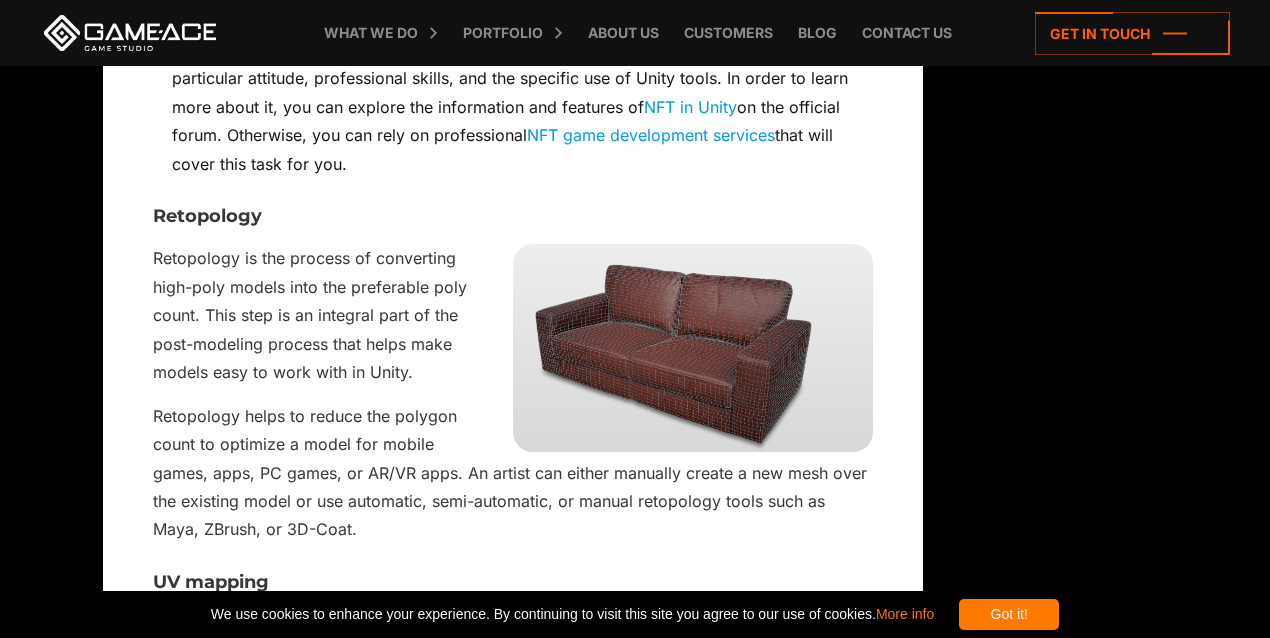 click on "Retopology is the process of converting high-poly models into the preferable poly count. This step is an integral part of the post-modeling process that helps make models easy to work with in Unity." at bounding box center [513, 315] 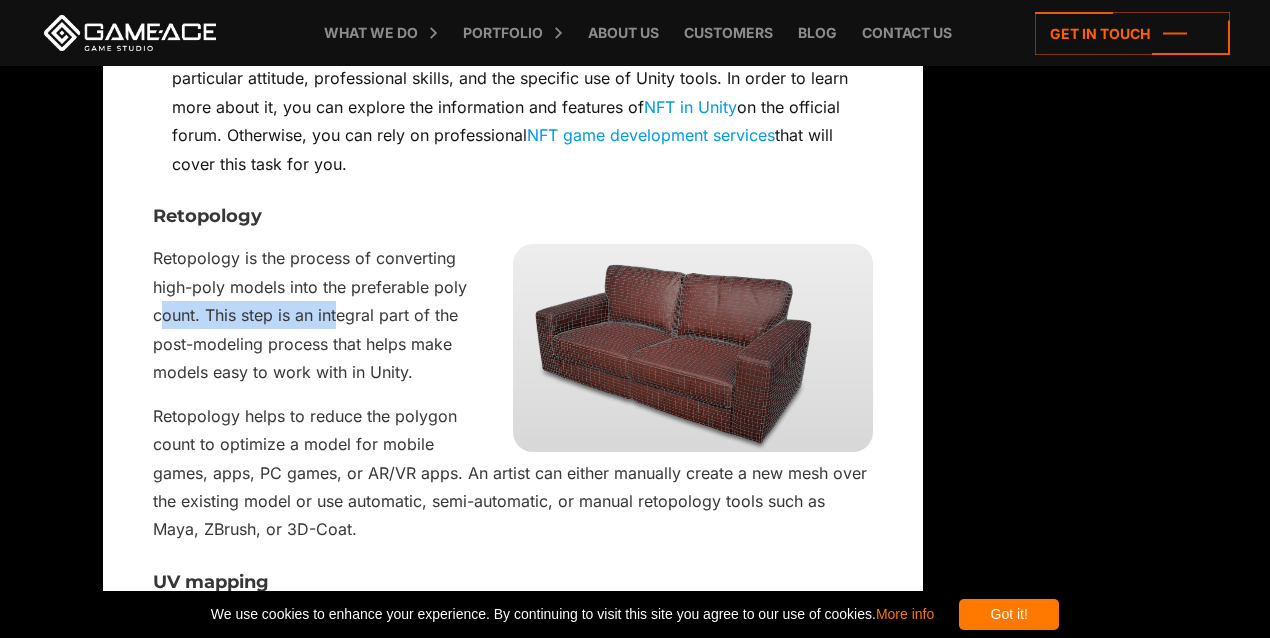drag, startPoint x: 163, startPoint y: 311, endPoint x: 340, endPoint y: 326, distance: 177.63446 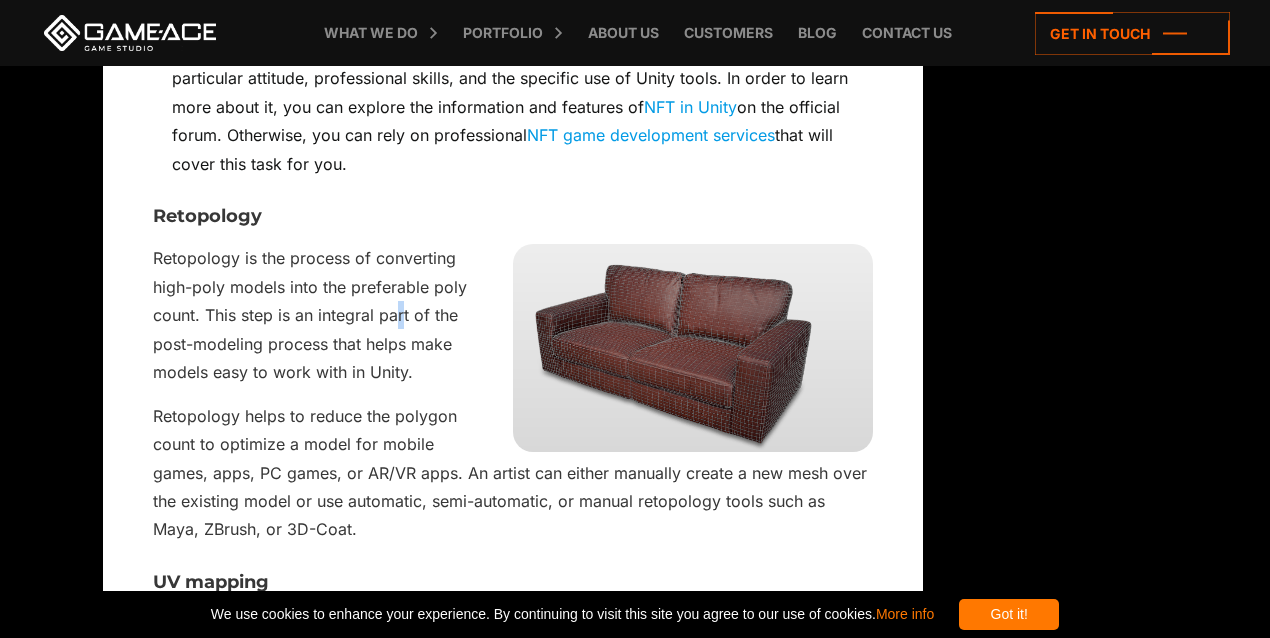 click on "Retopology is the process of converting high-poly models into the preferable poly count. This step is an integral part of the post-modeling process that helps make models easy to work with in Unity." at bounding box center (513, 315) 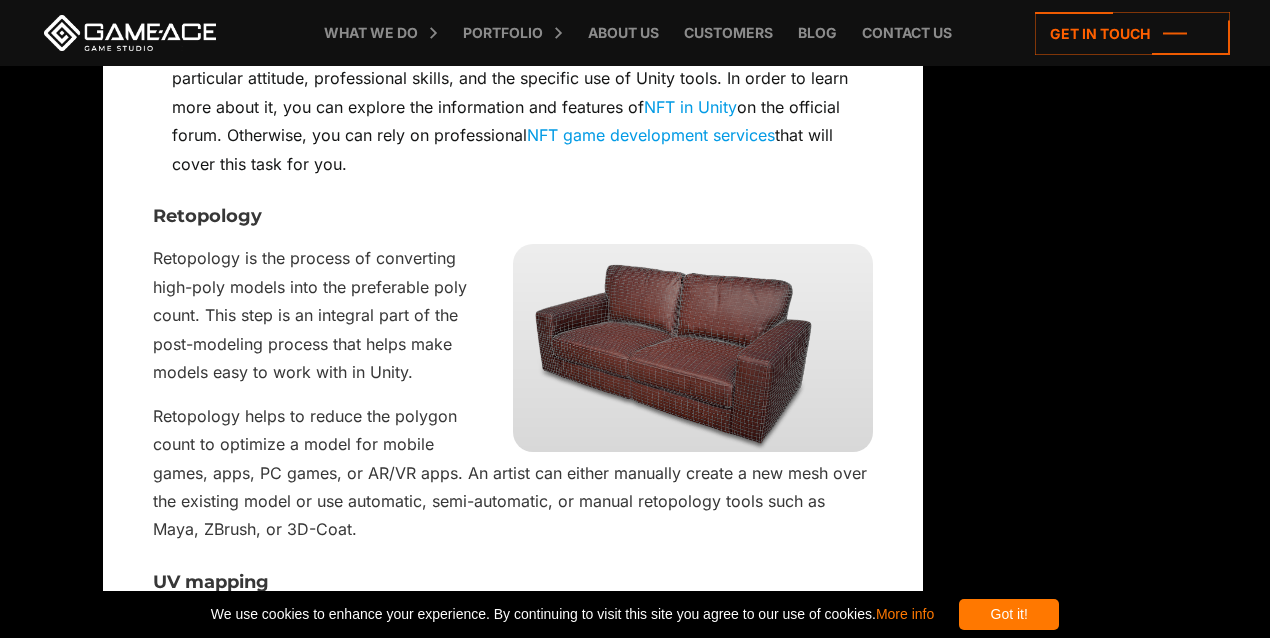 click on "Retopology is the process of converting high-poly models into the preferable poly count. This step is an integral part of the post-modeling process that helps make models easy to work with in Unity." at bounding box center [513, 315] 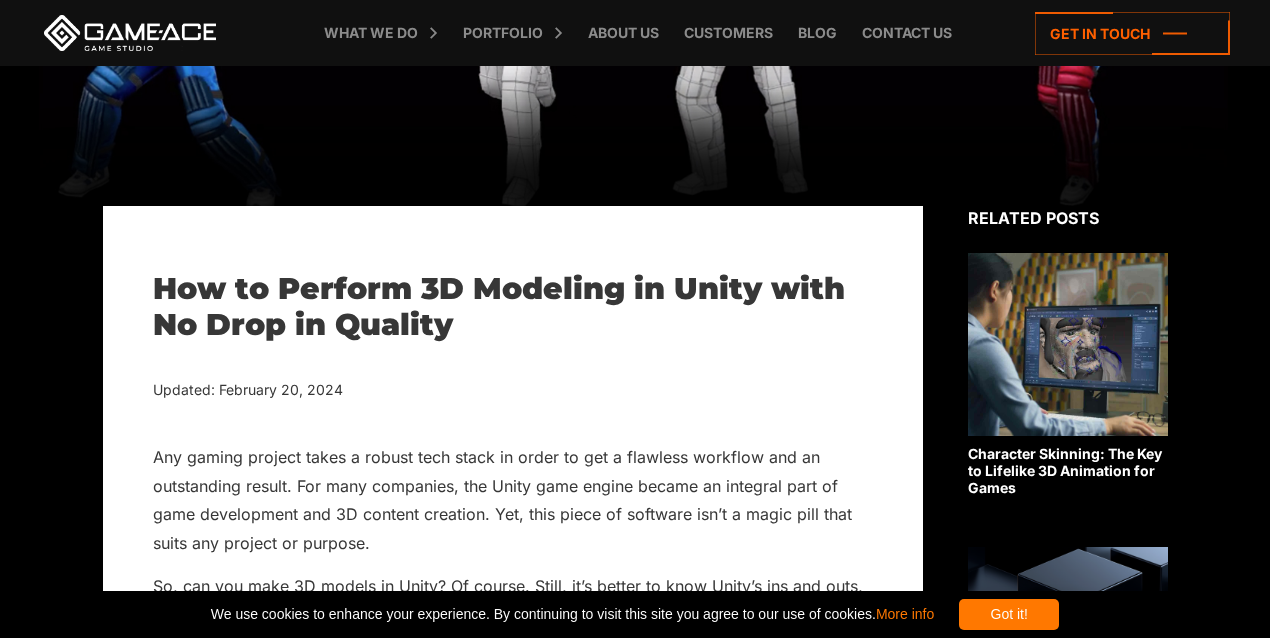 scroll, scrollTop: 0, scrollLeft: 0, axis: both 